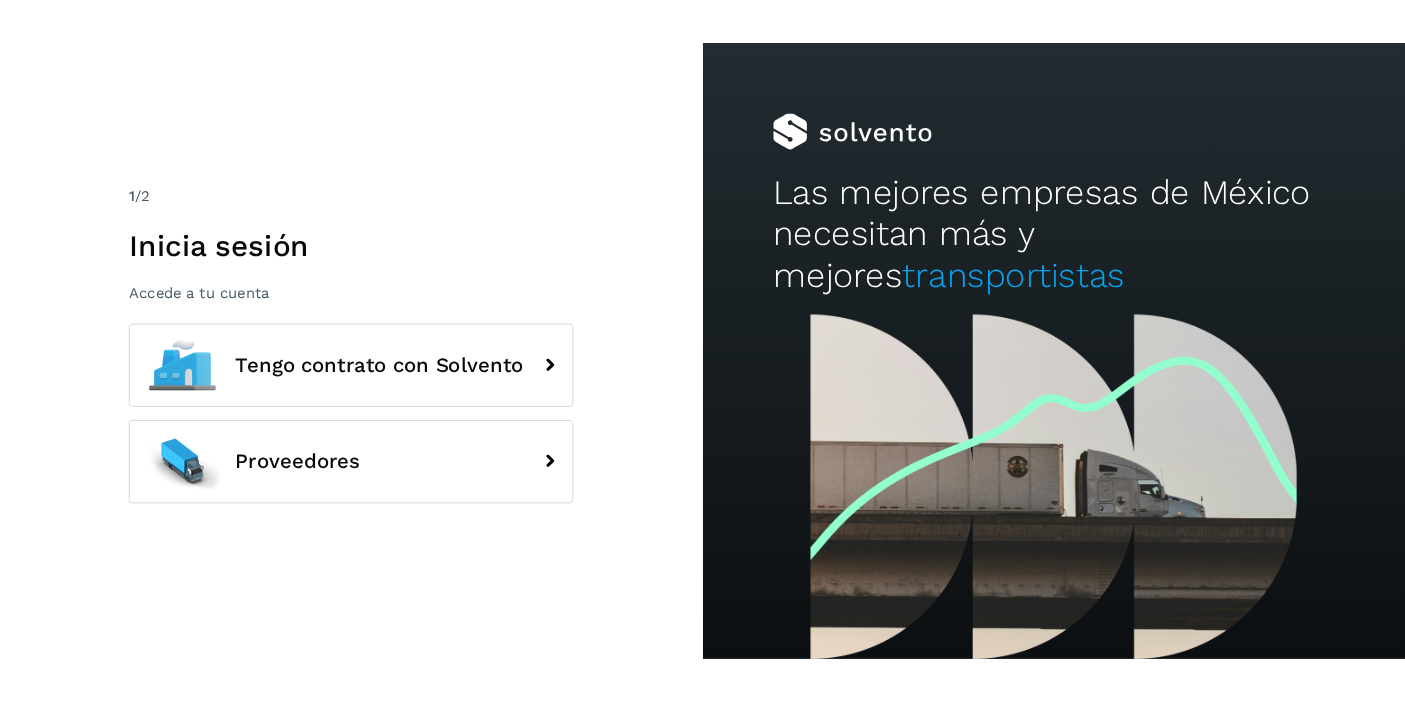 scroll, scrollTop: 0, scrollLeft: 0, axis: both 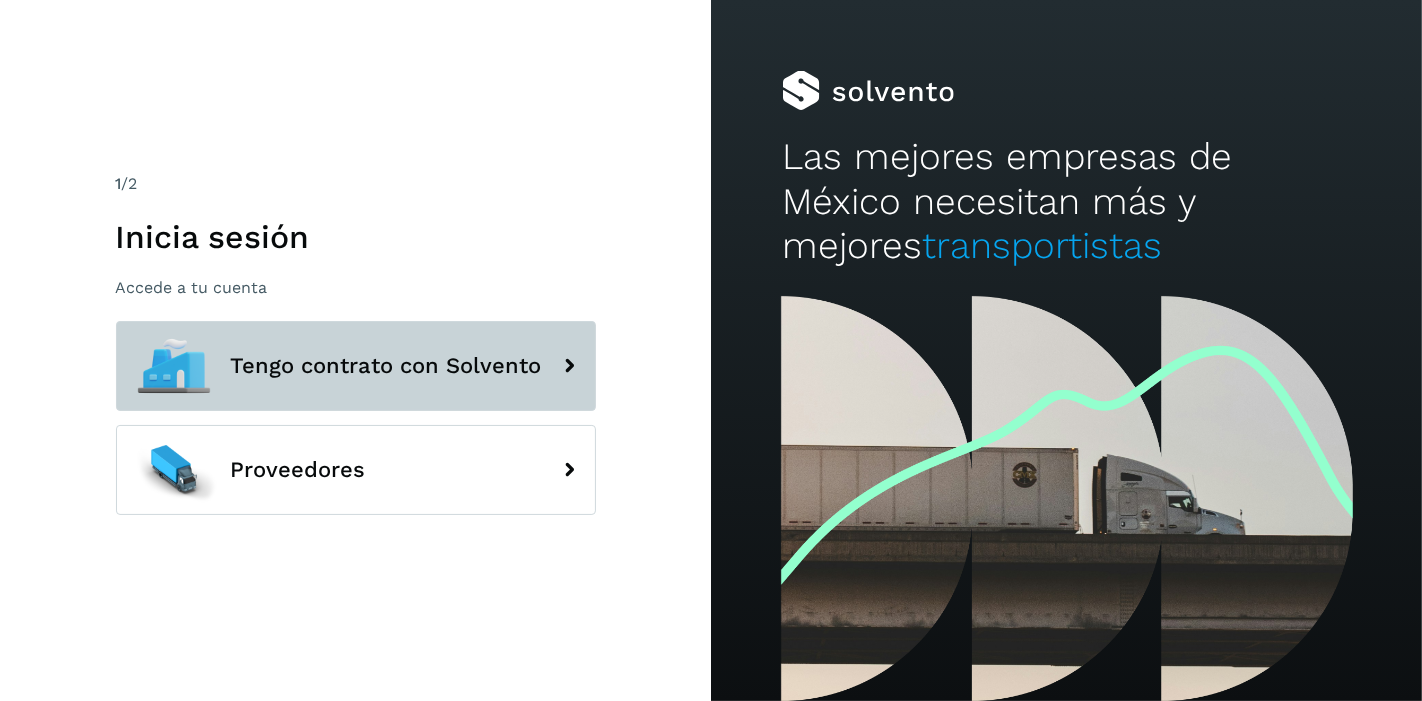 click on "Tengo contrato con Solvento" at bounding box center [356, 366] 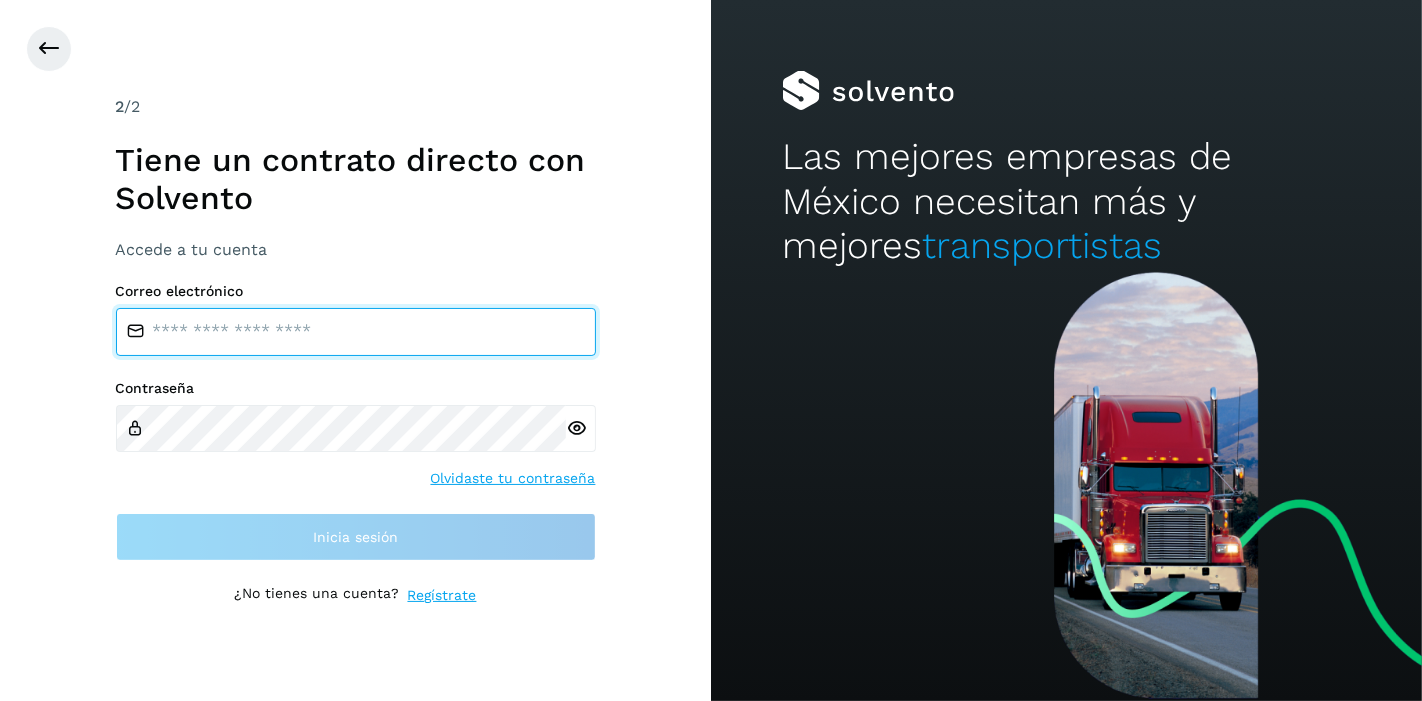type on "**********" 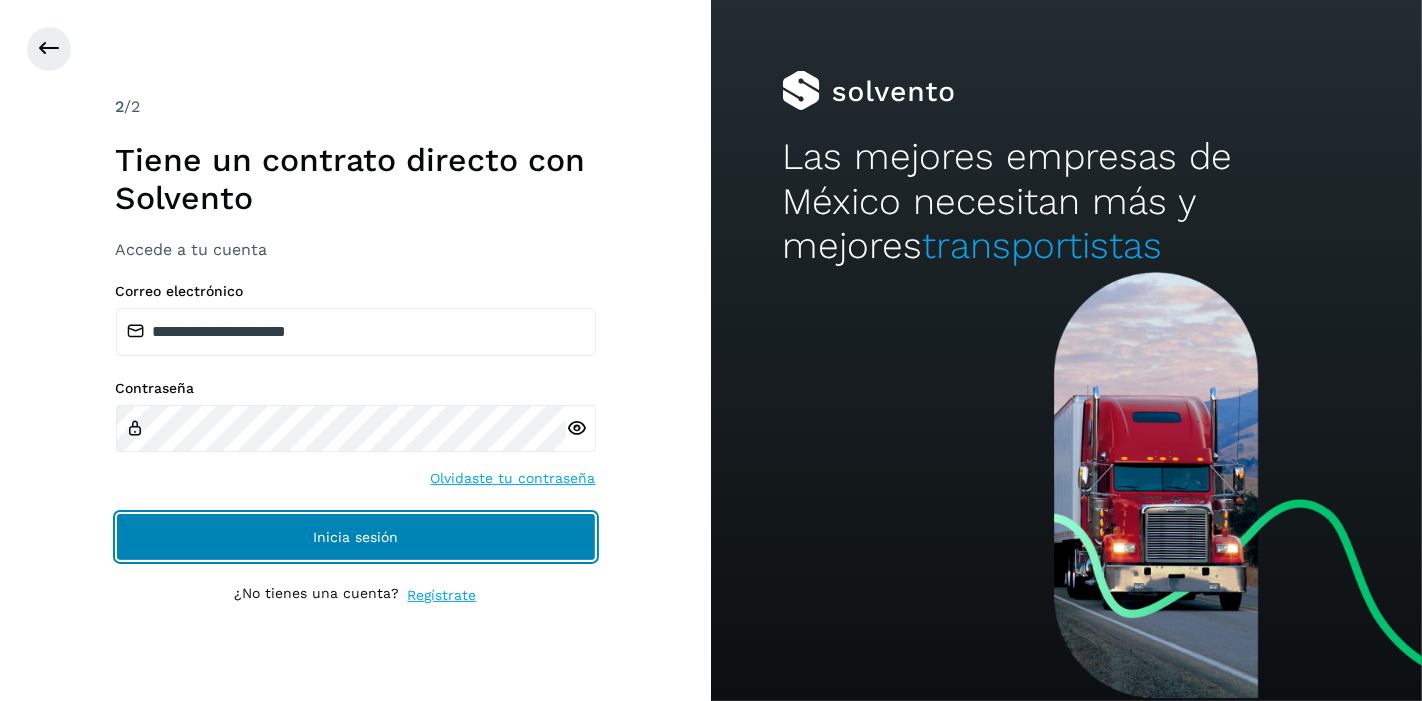 click on "Inicia sesión" at bounding box center (356, 537) 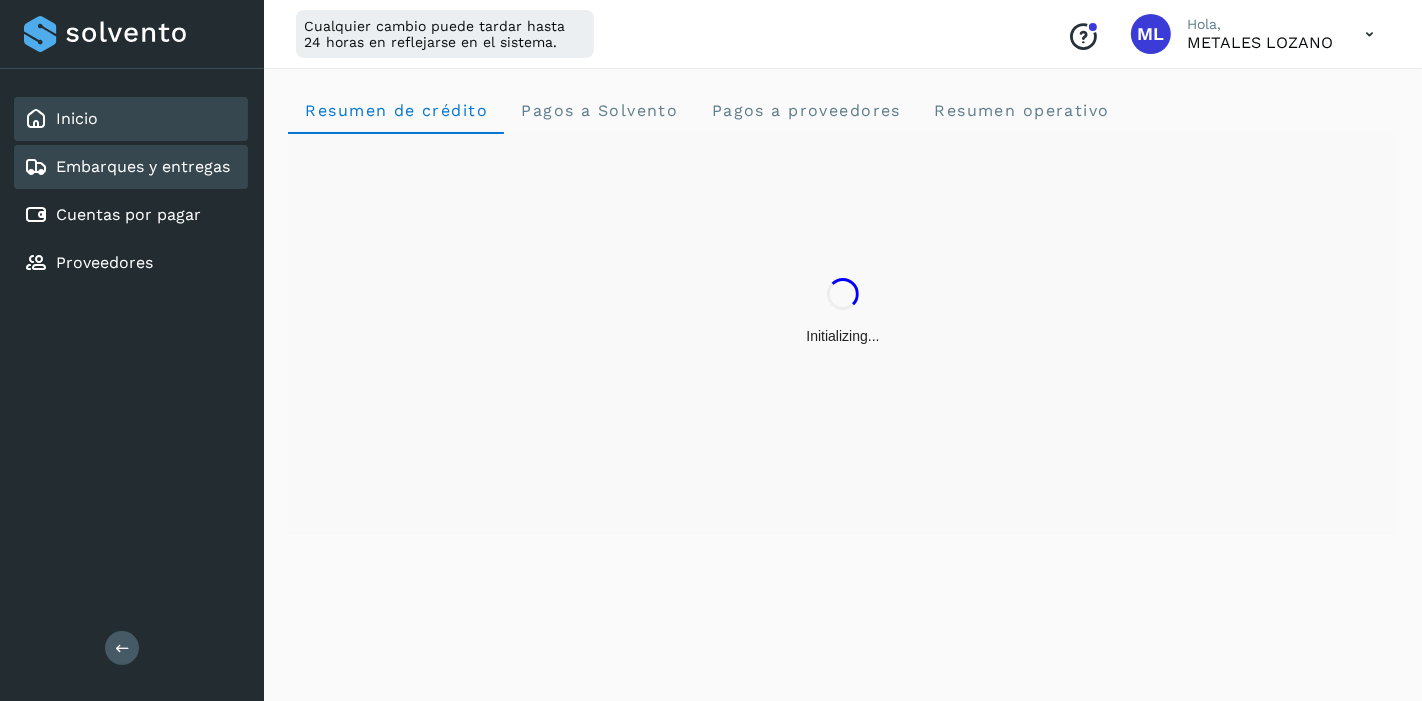 click on "Embarques y entregas" at bounding box center [143, 166] 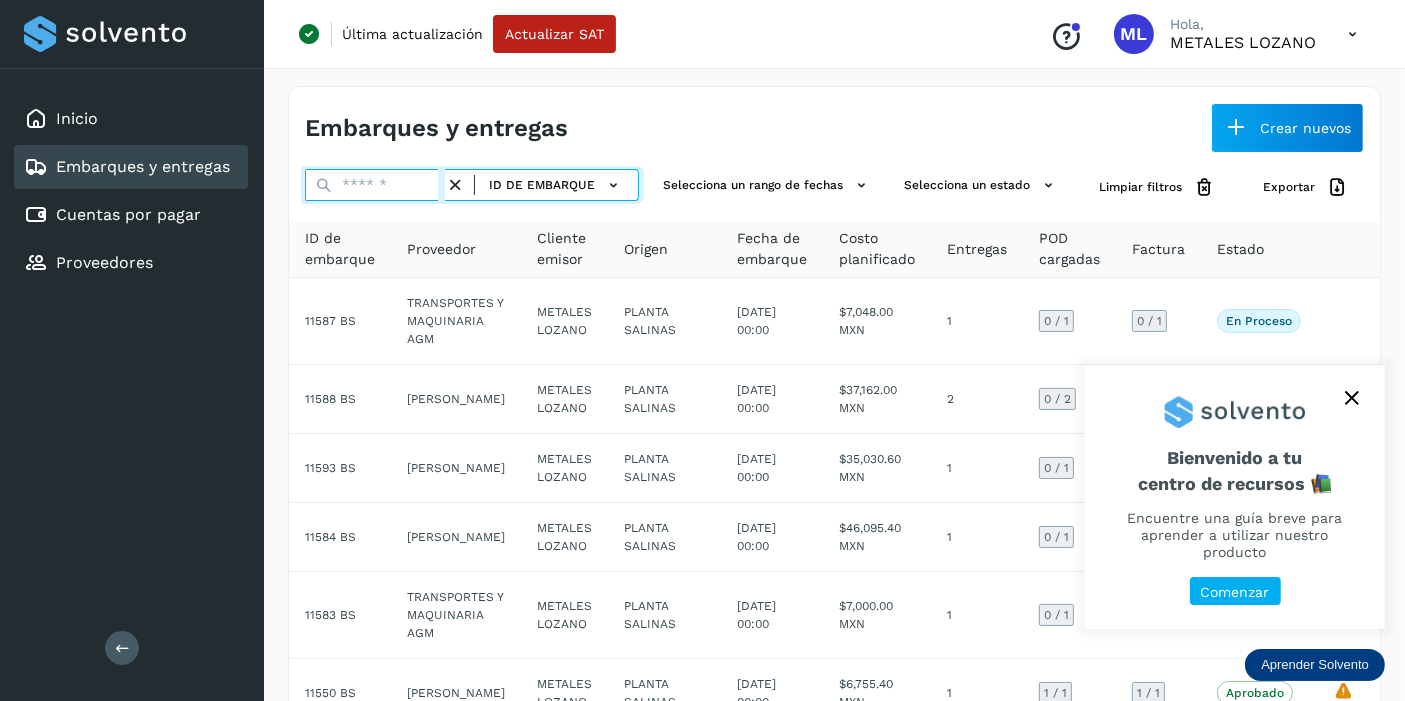 click at bounding box center (375, 185) 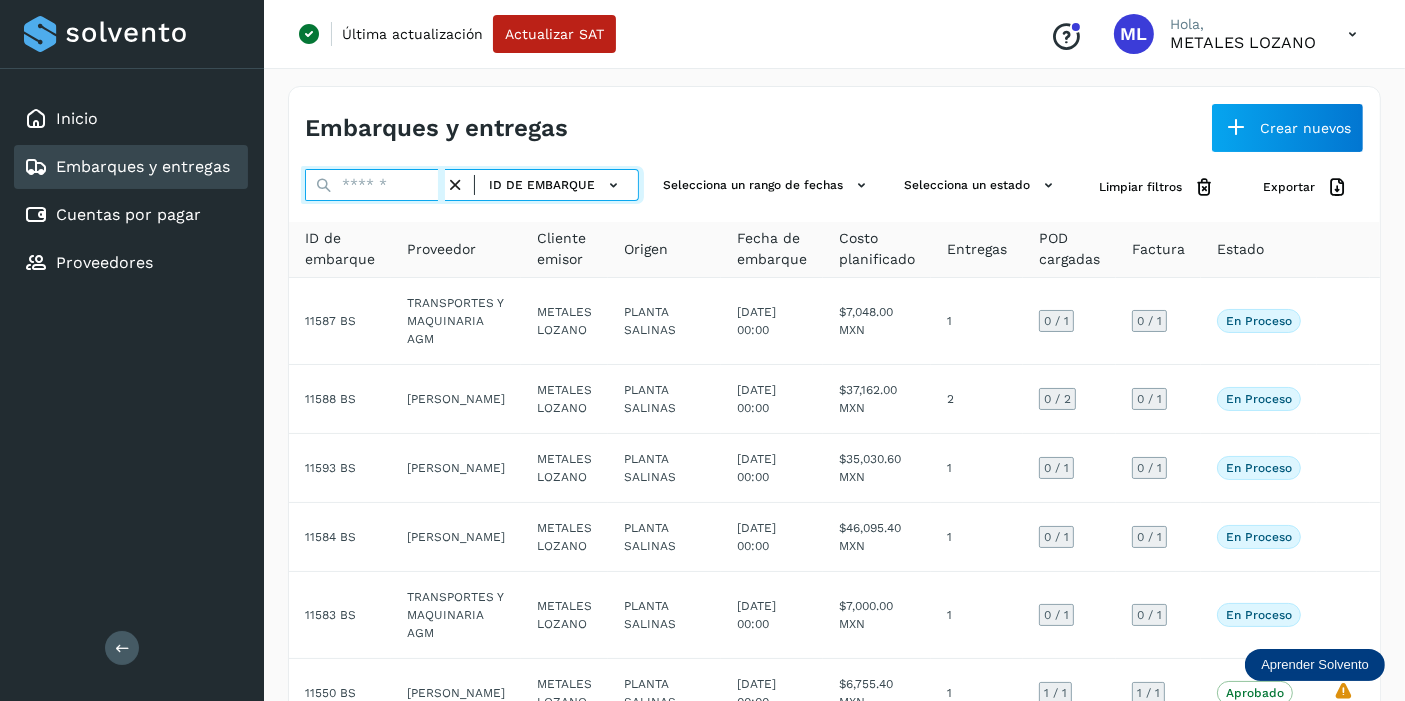 click at bounding box center [375, 185] 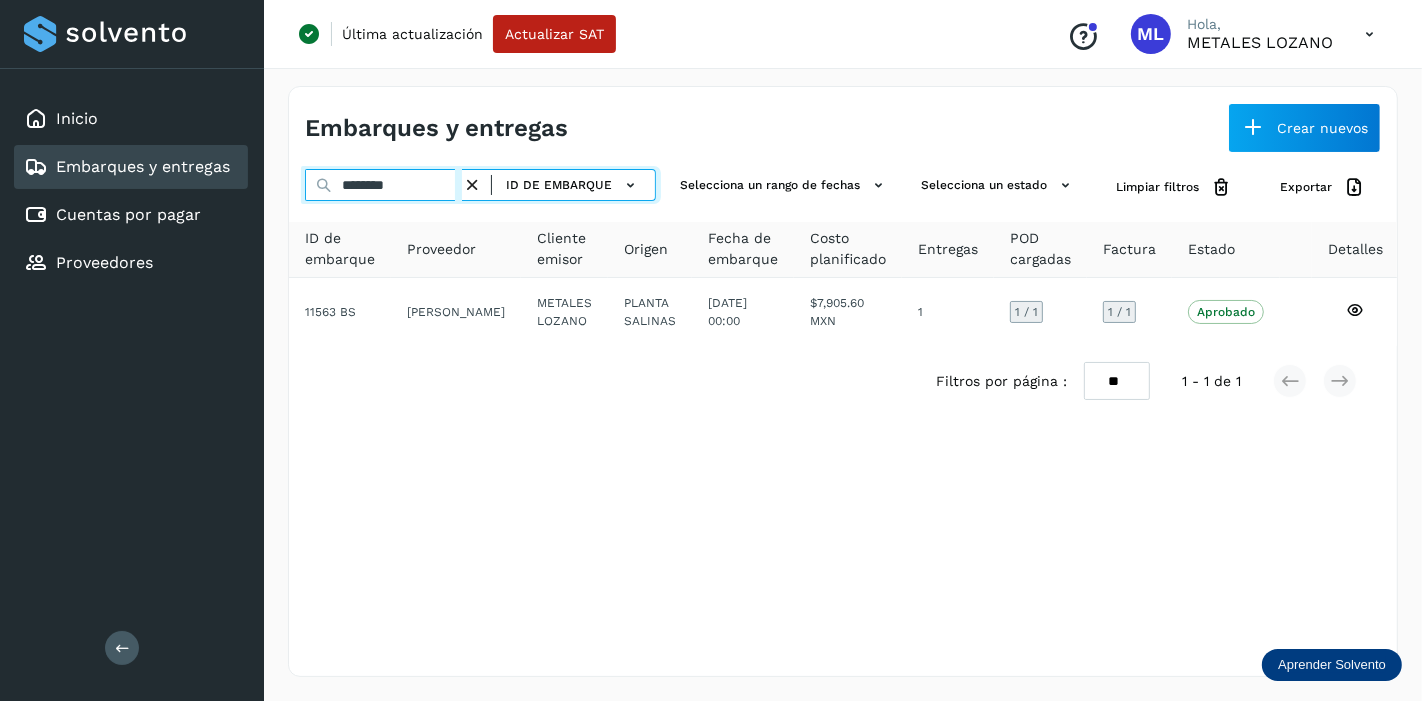 type on "********" 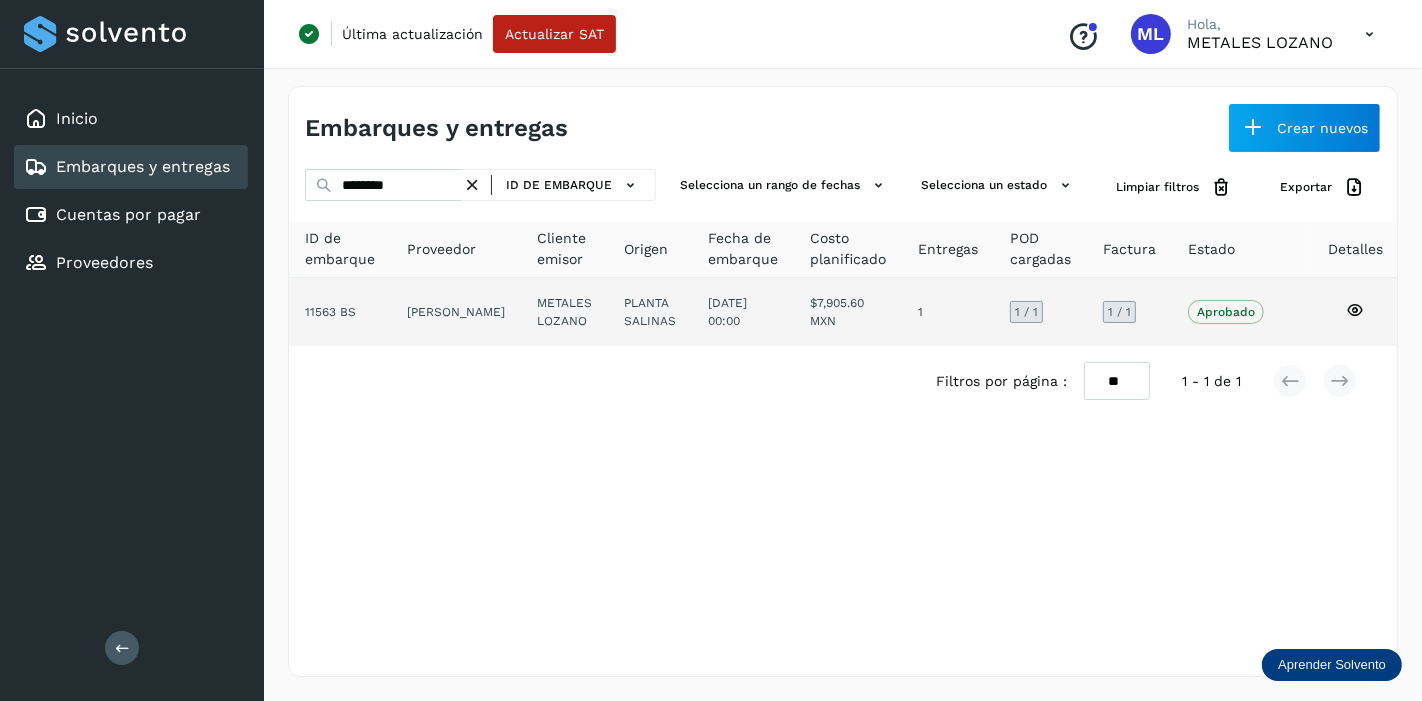 click on "[DATE] 00:00" 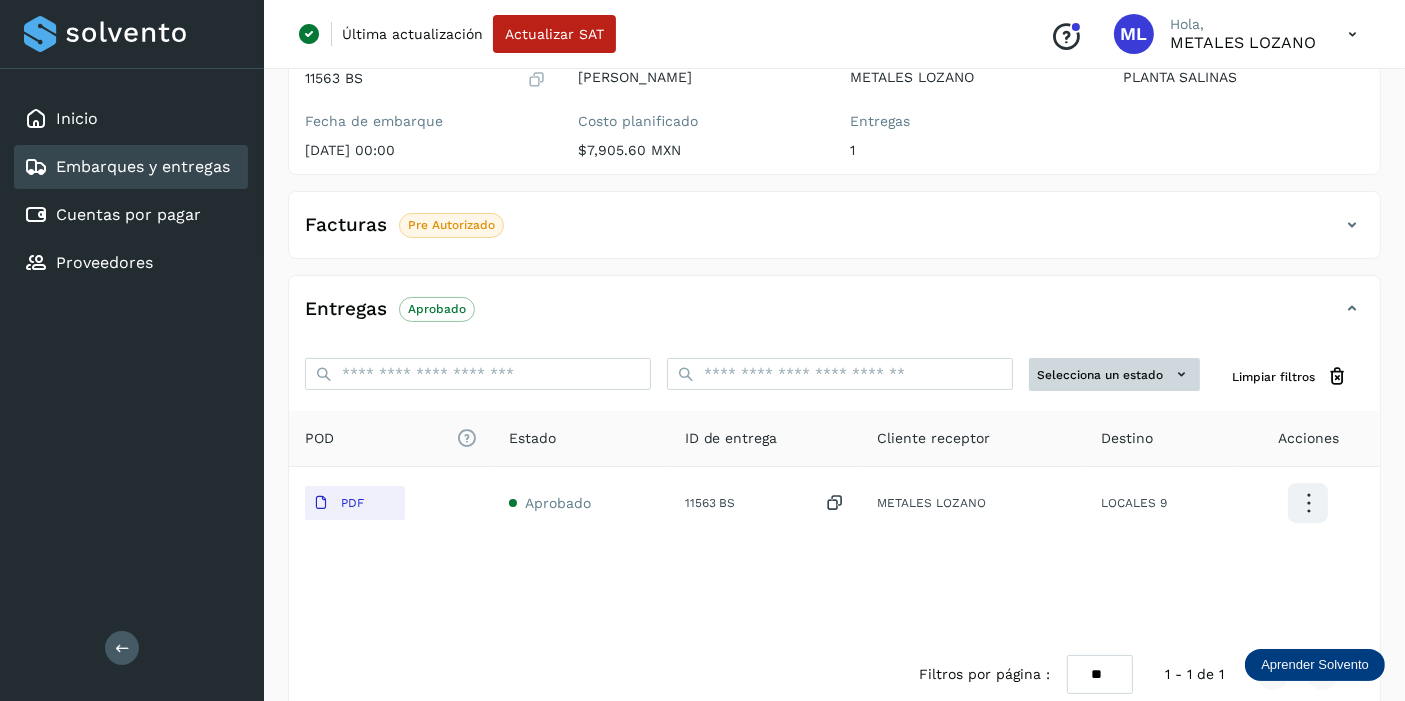 scroll, scrollTop: 222, scrollLeft: 0, axis: vertical 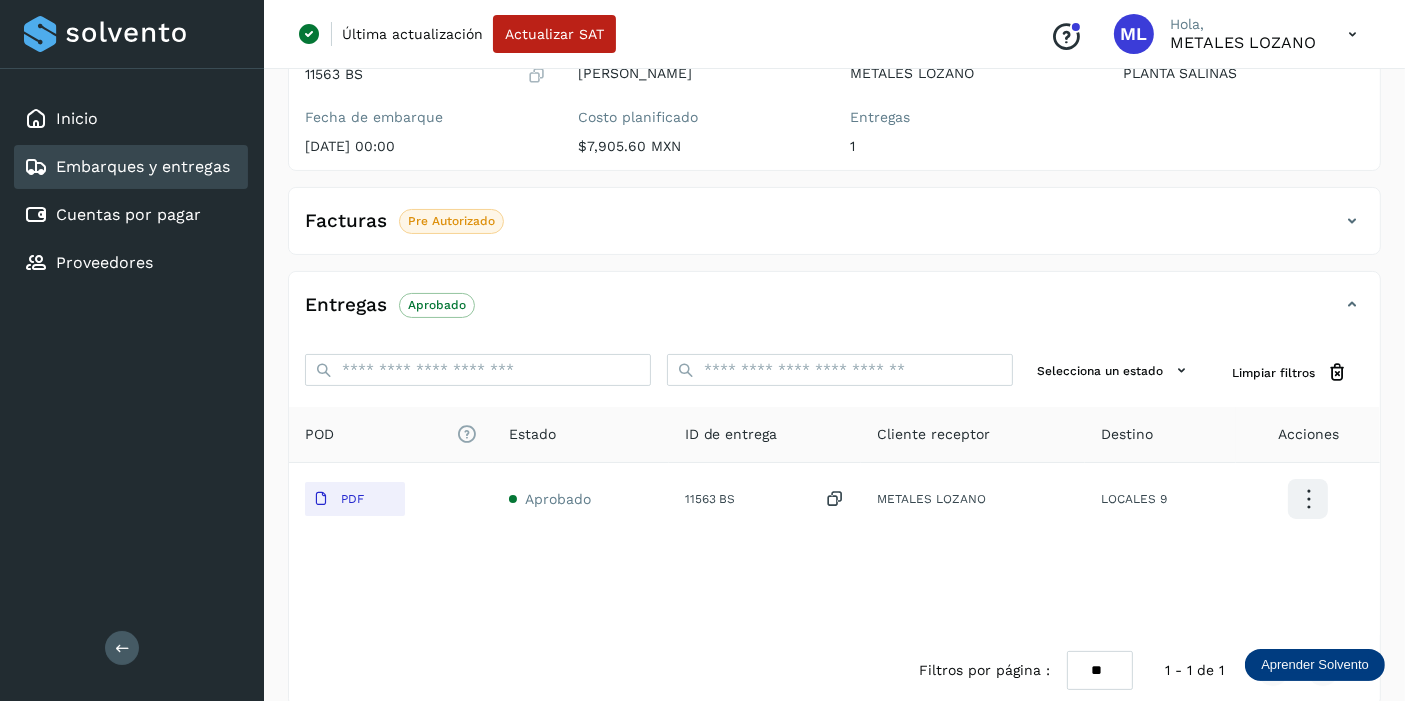 click at bounding box center (1352, 221) 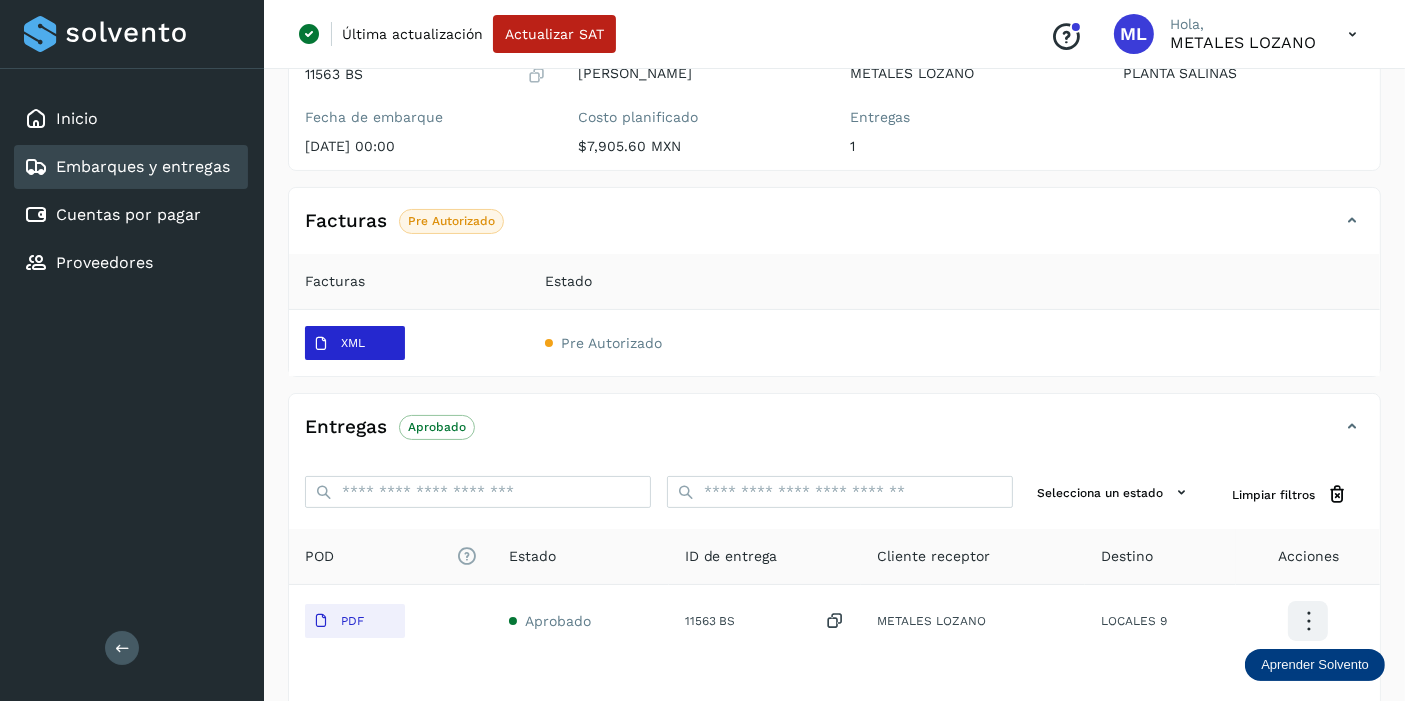 click on "XML" at bounding box center (355, 343) 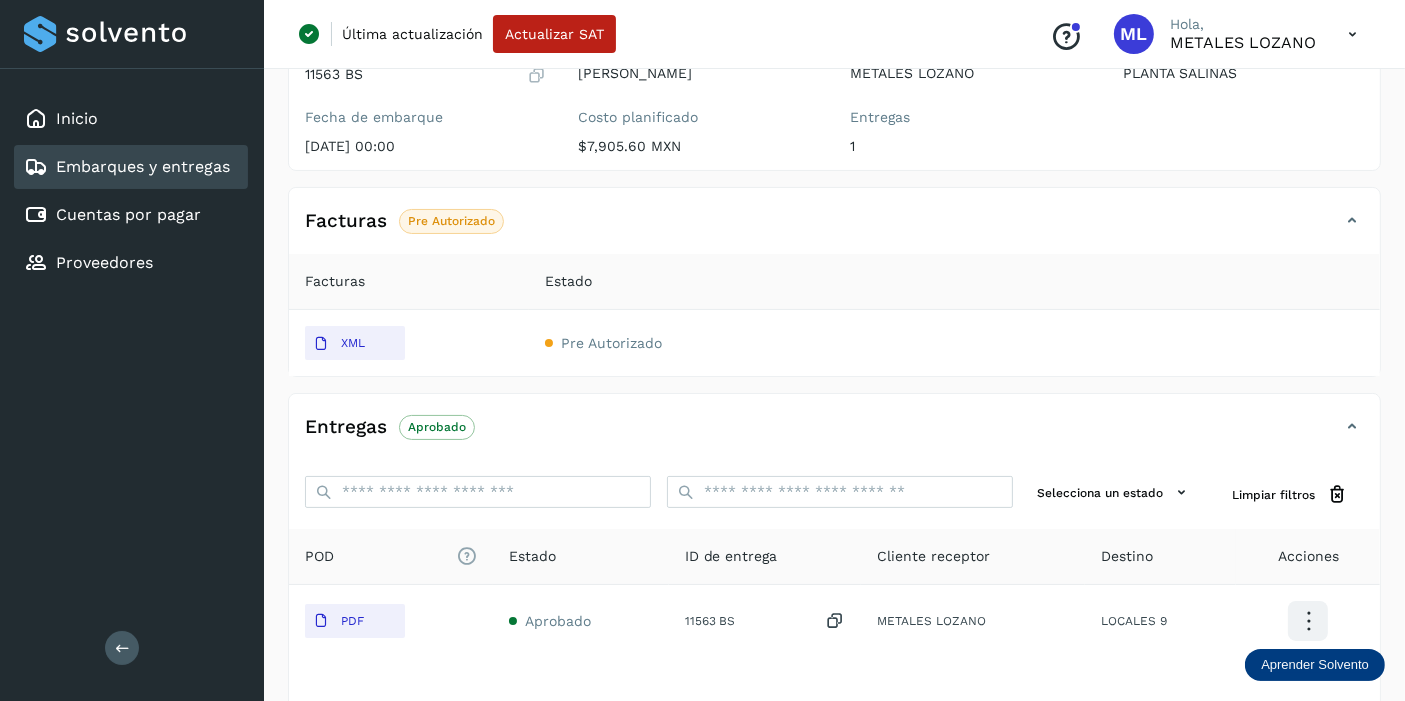 click on "Embarques y entregas" at bounding box center [143, 166] 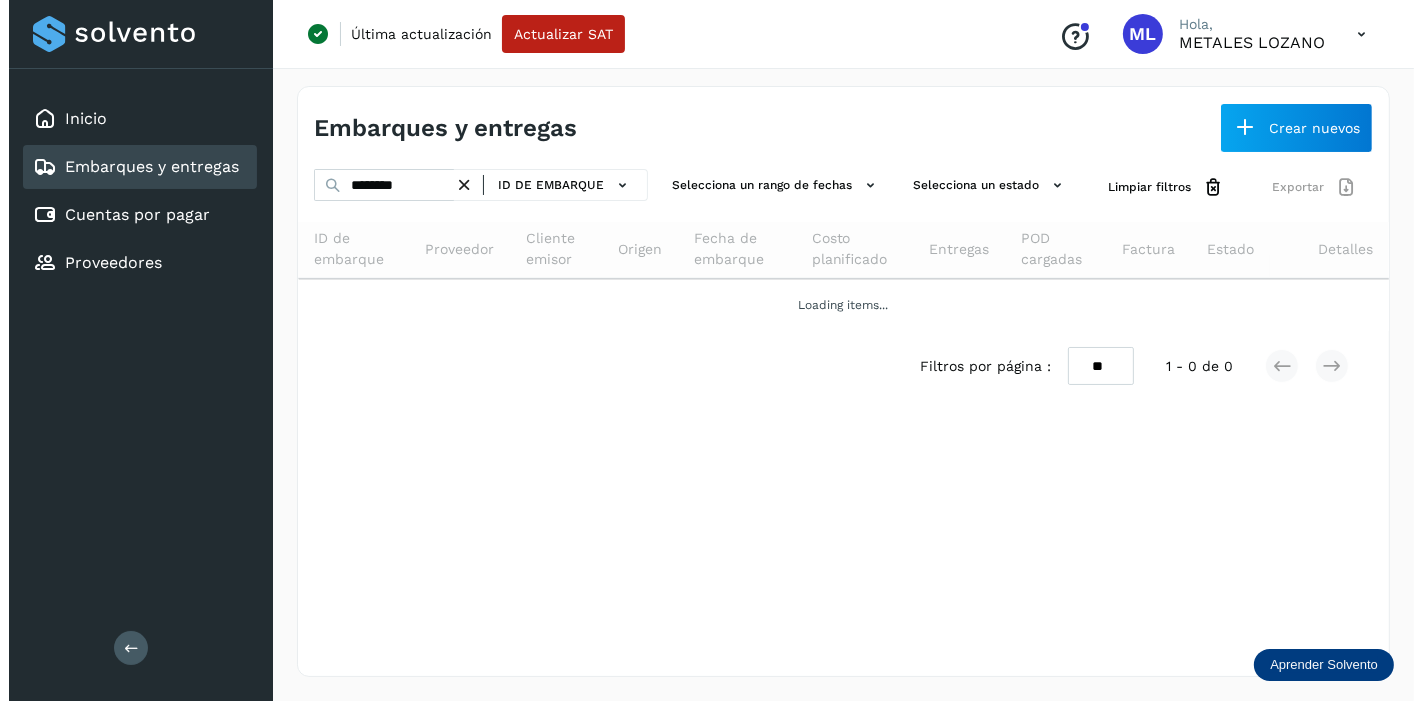scroll, scrollTop: 0, scrollLeft: 0, axis: both 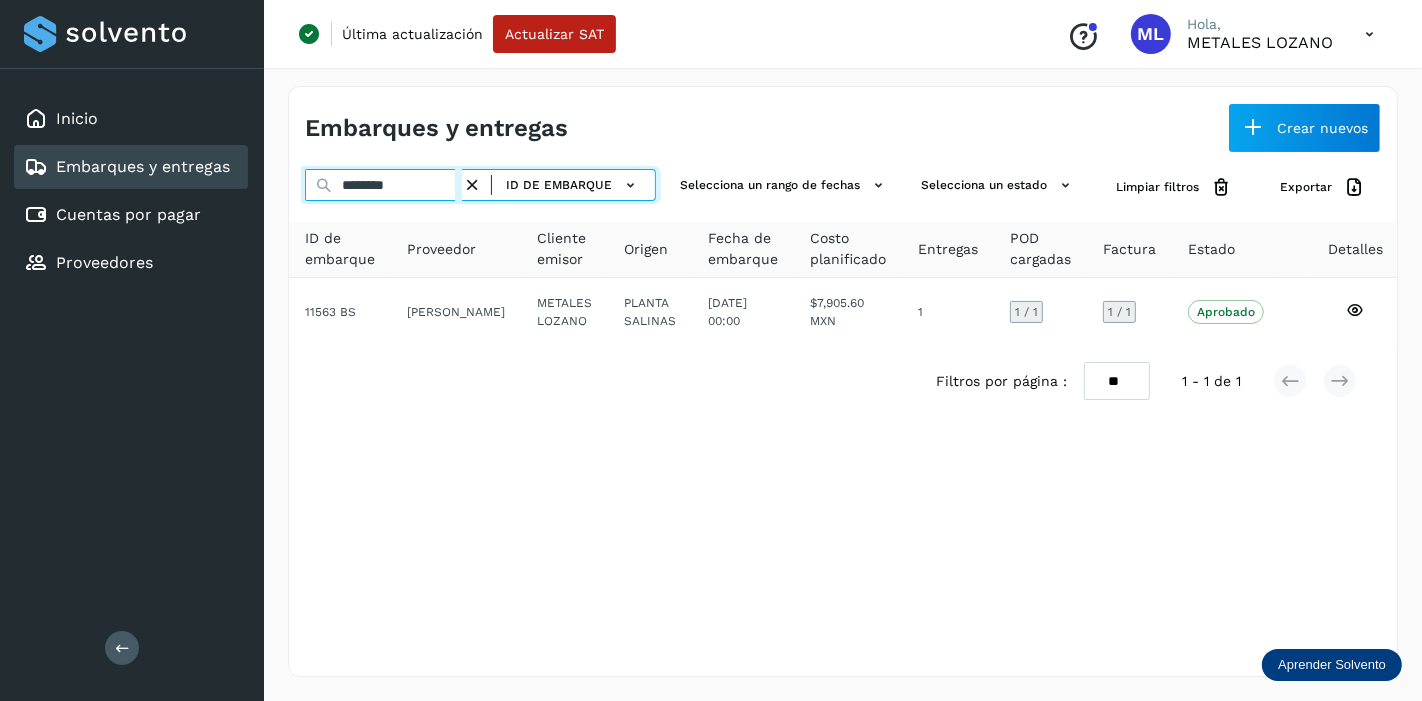 paste 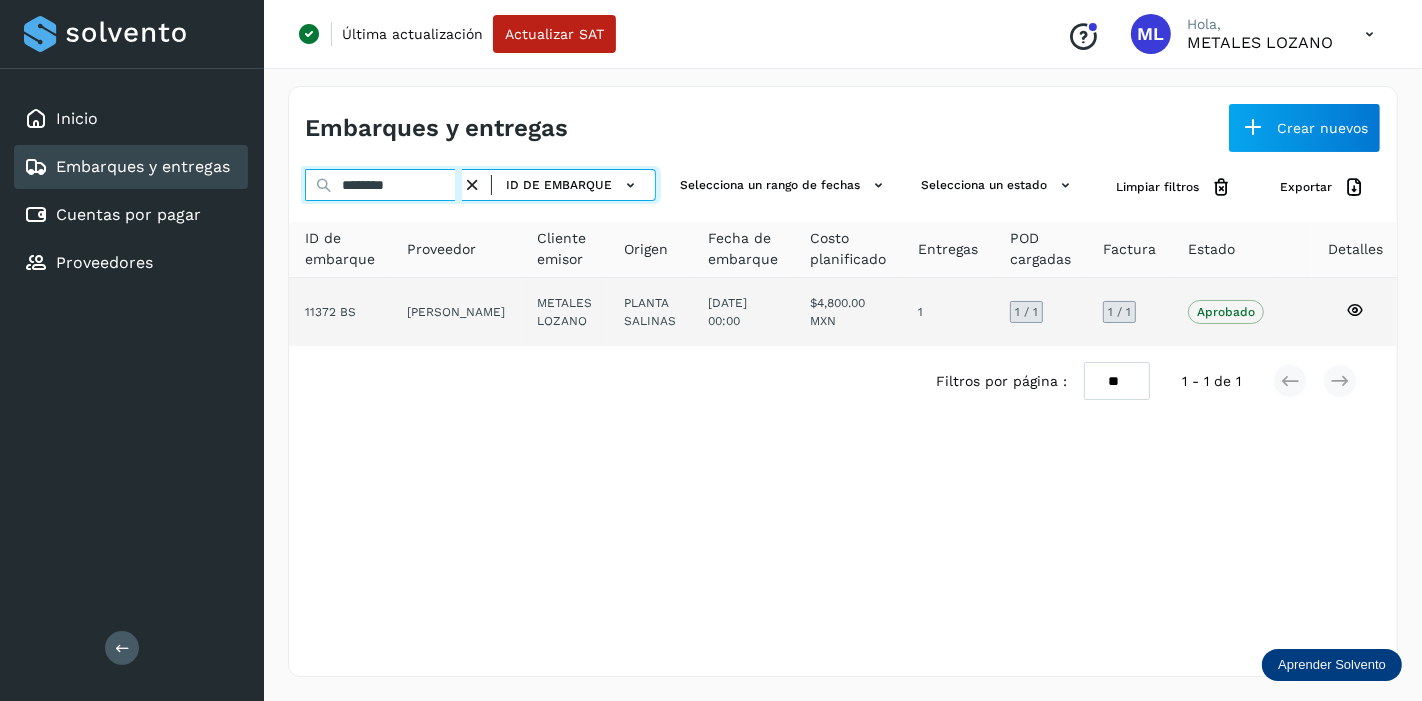 type on "********" 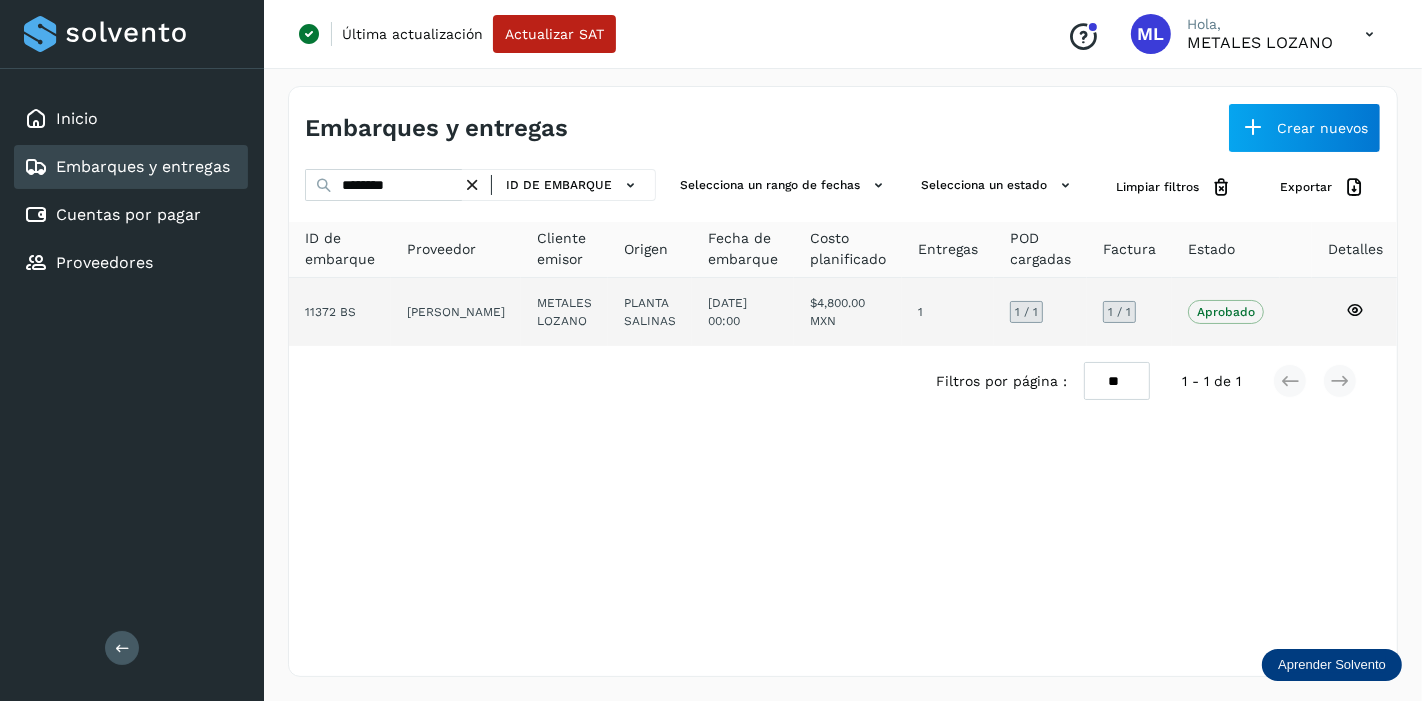 click on "10/jun/2025 00:00" 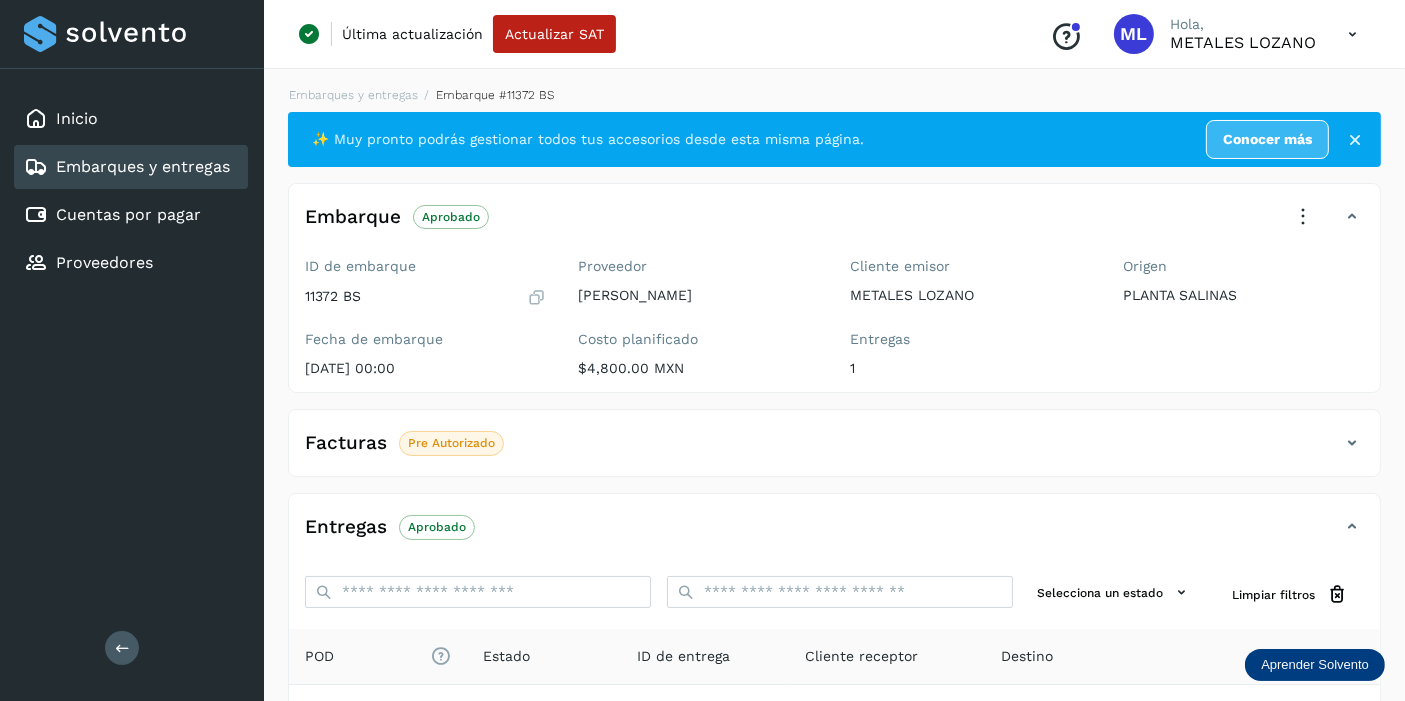 click on "Pre Autorizado" 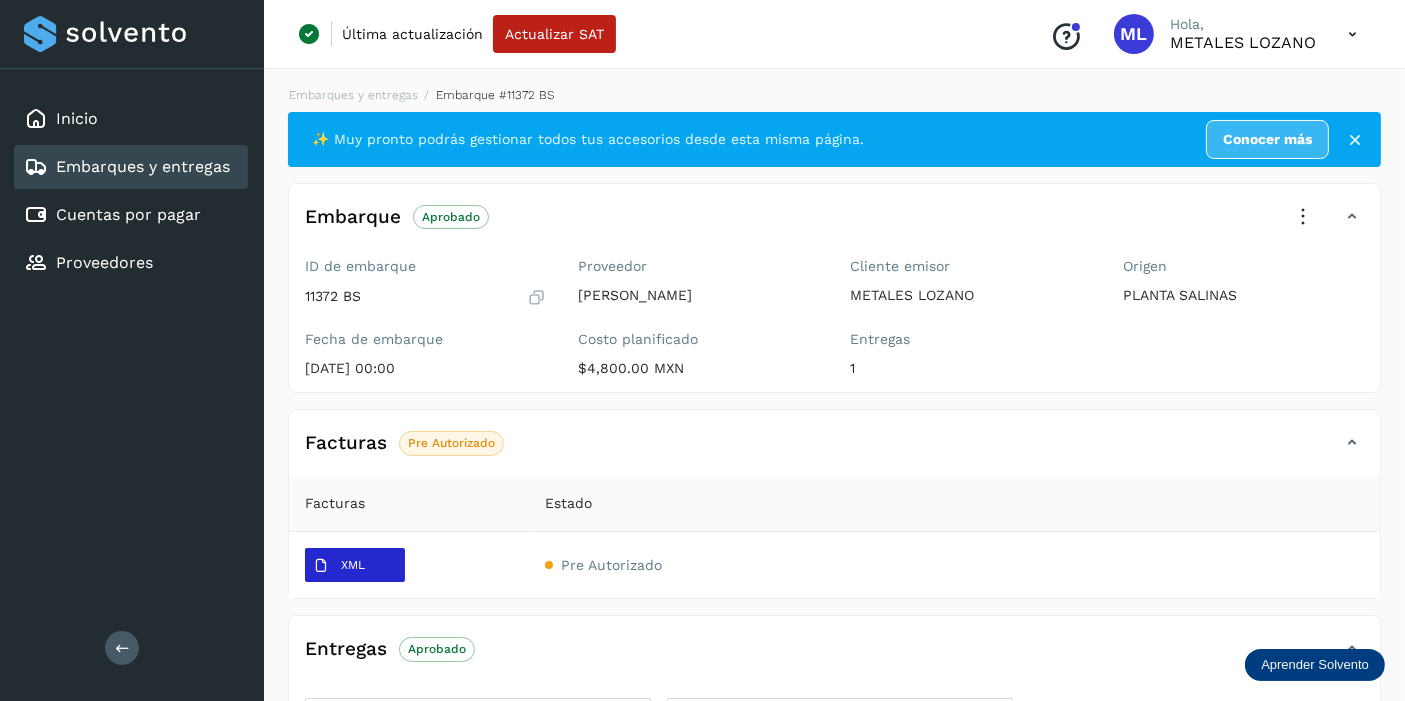 click on "XML" at bounding box center (355, 565) 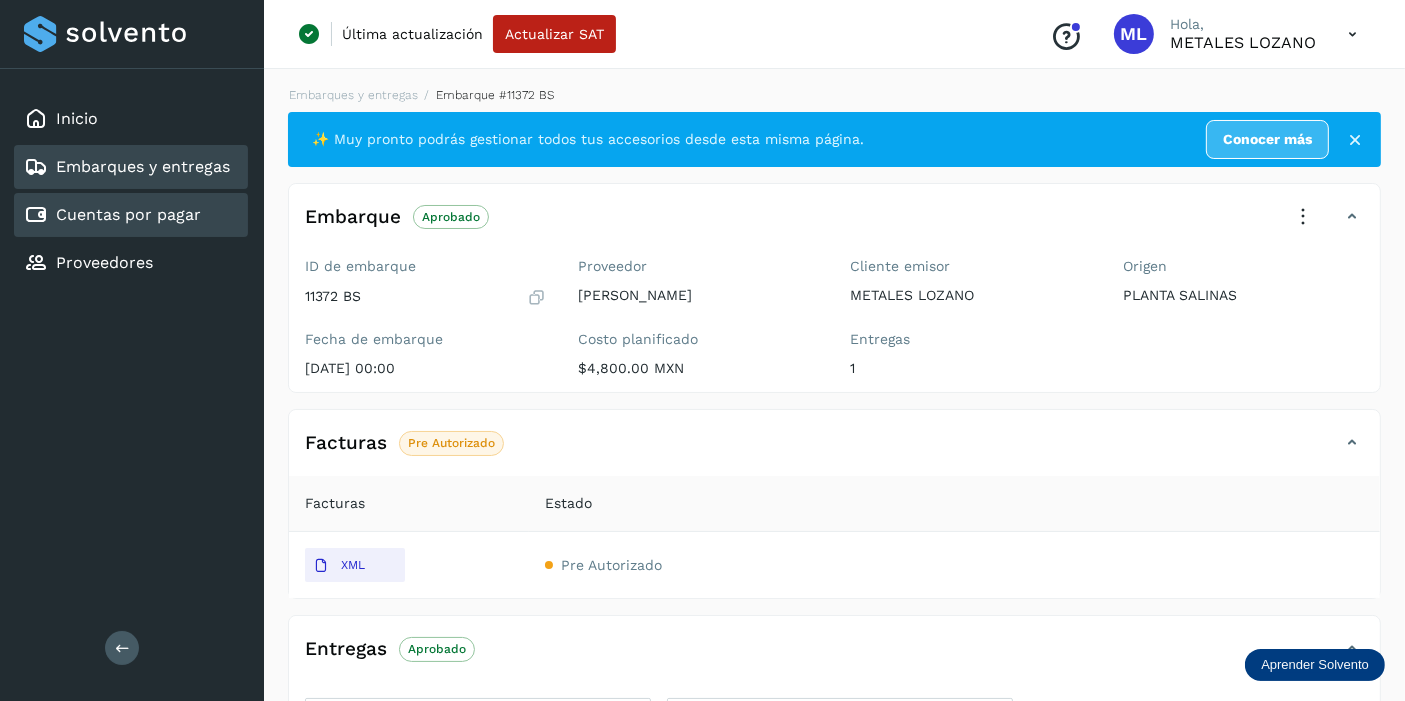 drag, startPoint x: 182, startPoint y: 164, endPoint x: 242, endPoint y: 218, distance: 80.72174 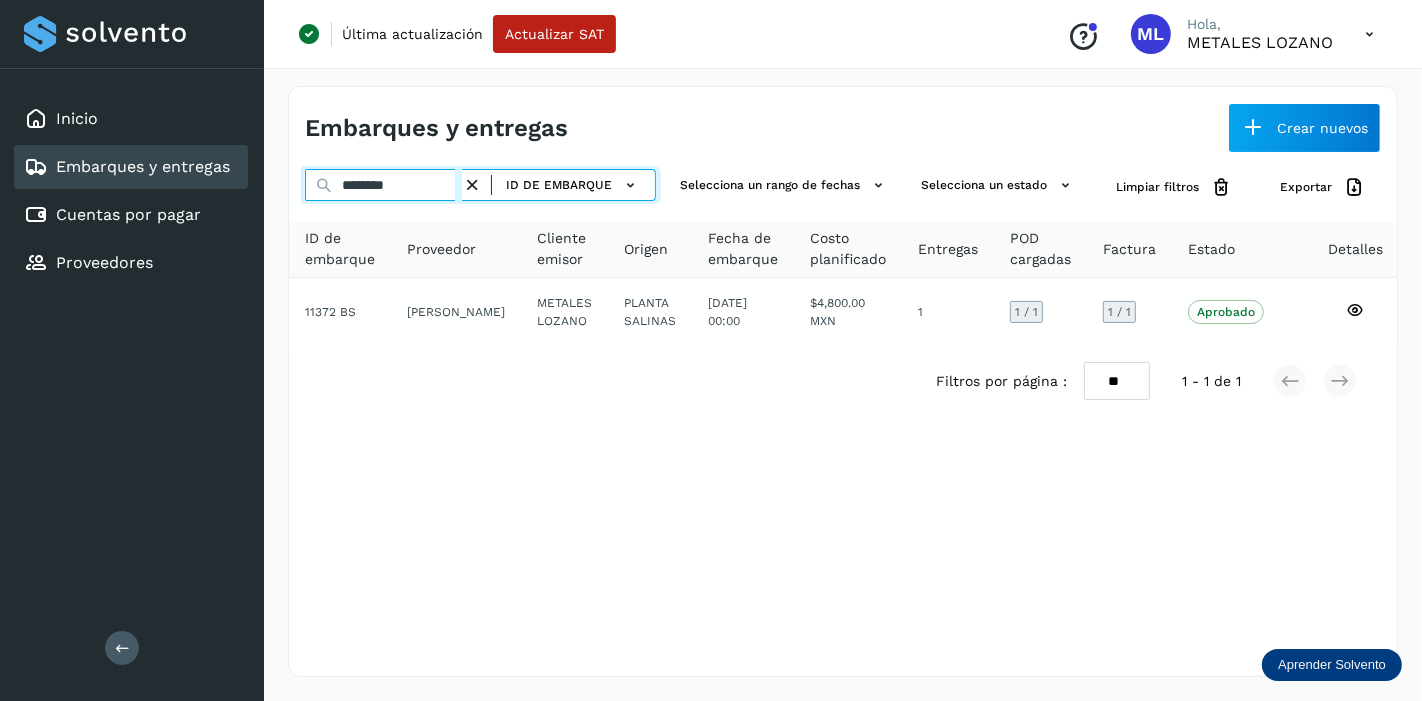 paste 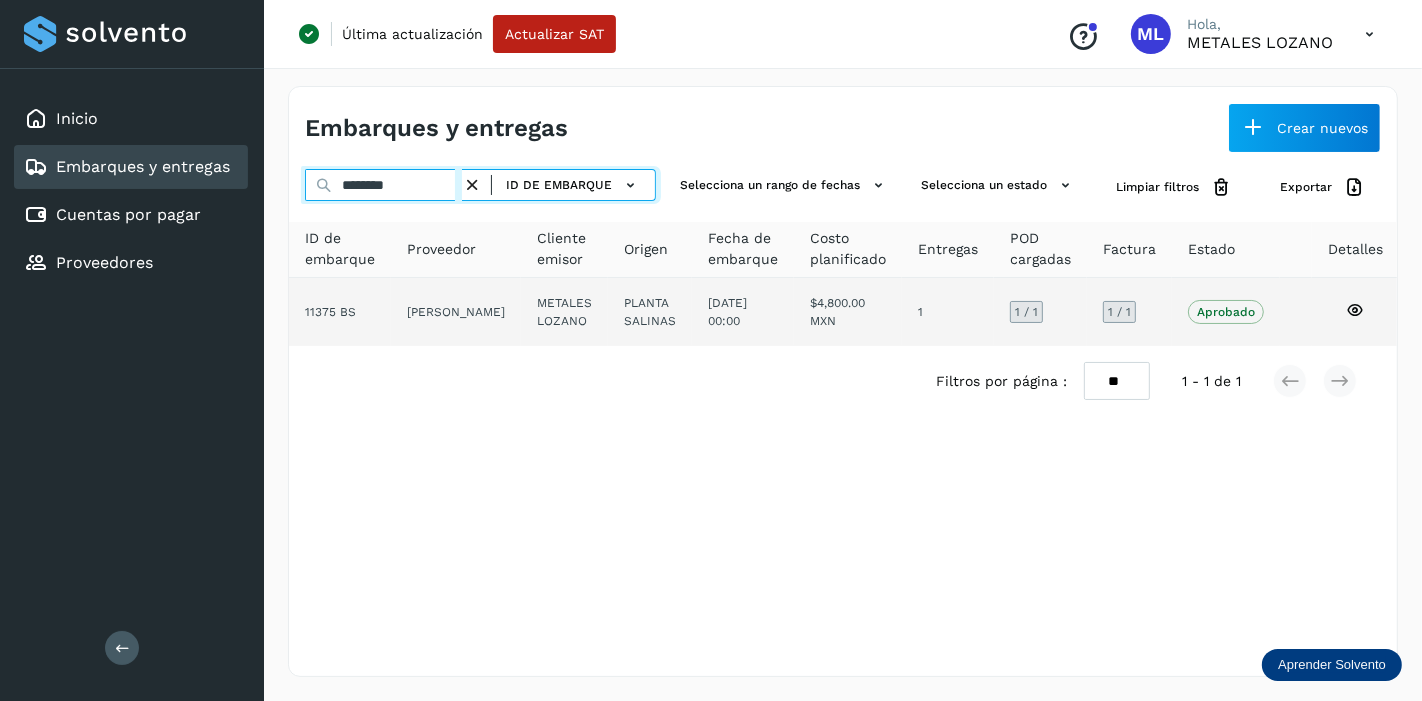 type on "********" 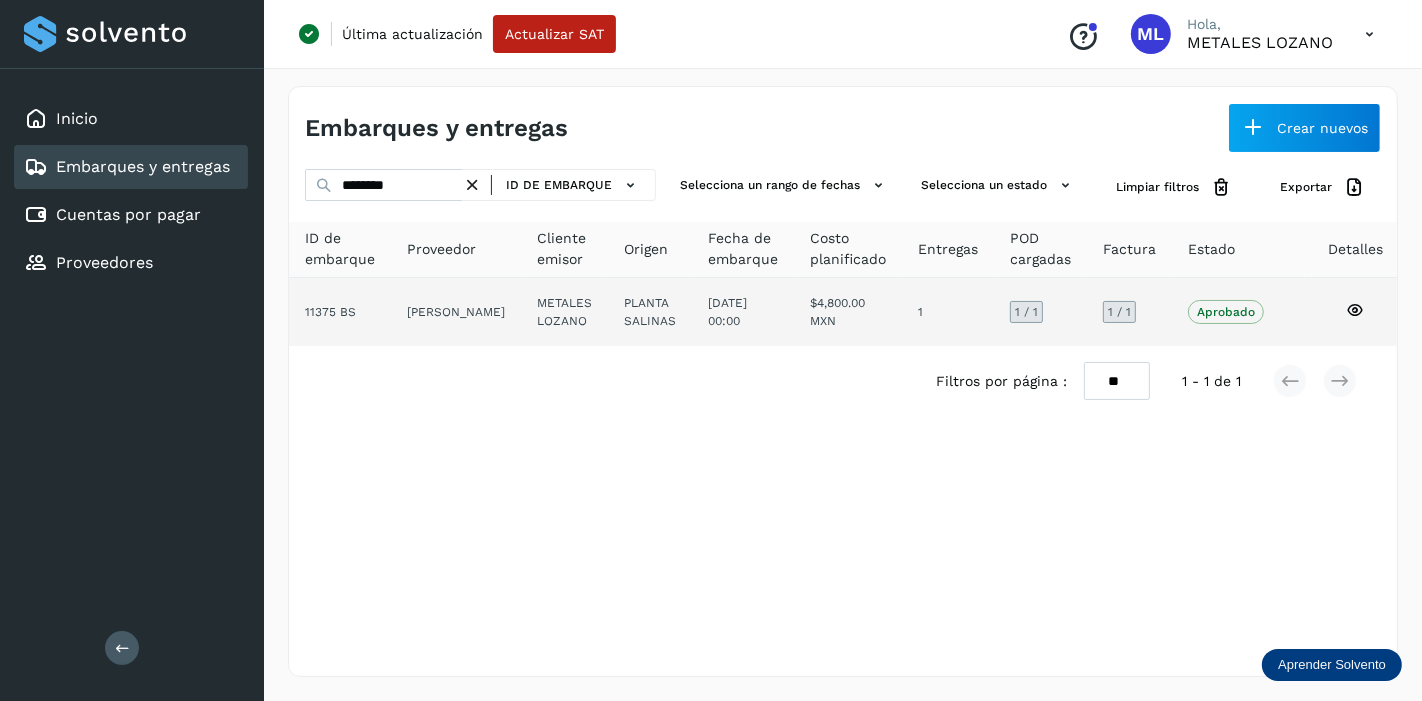 click on "$4,800.00 MXN" 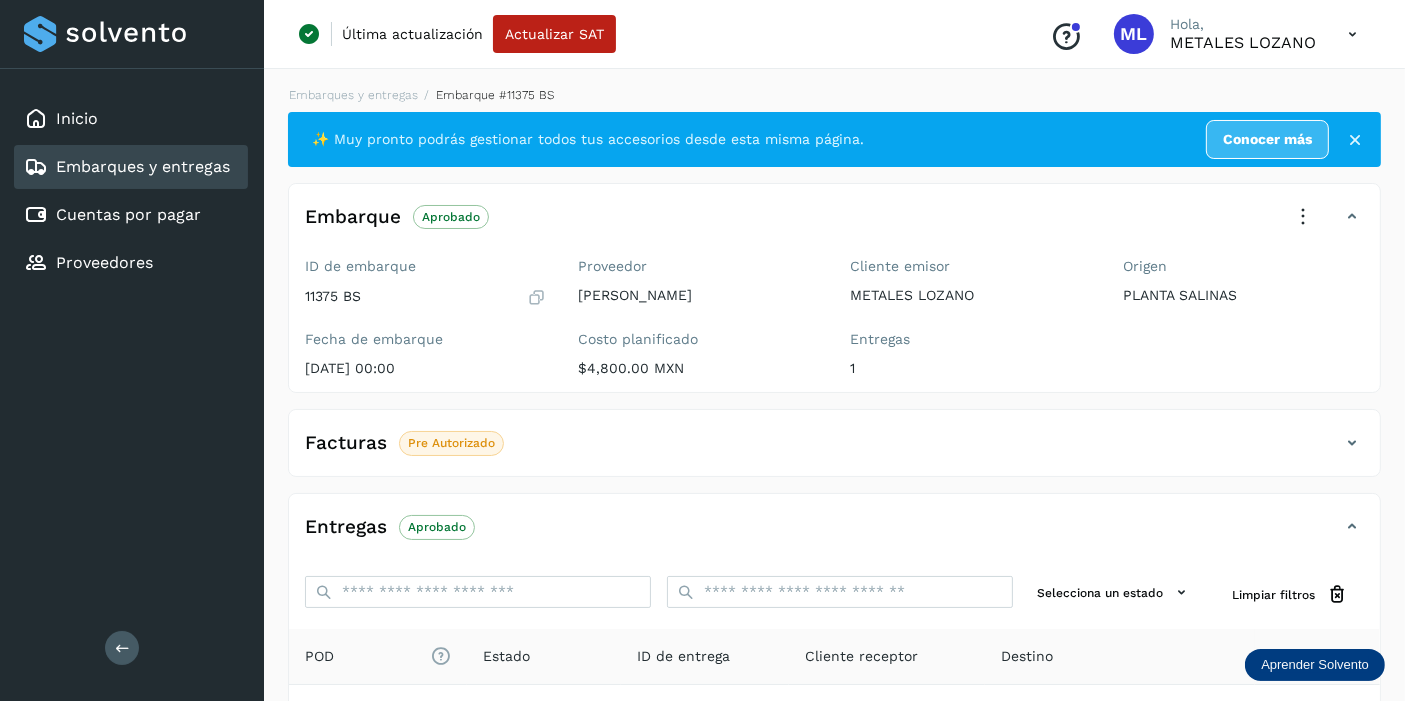 click on "Facturas Pre Autorizado" 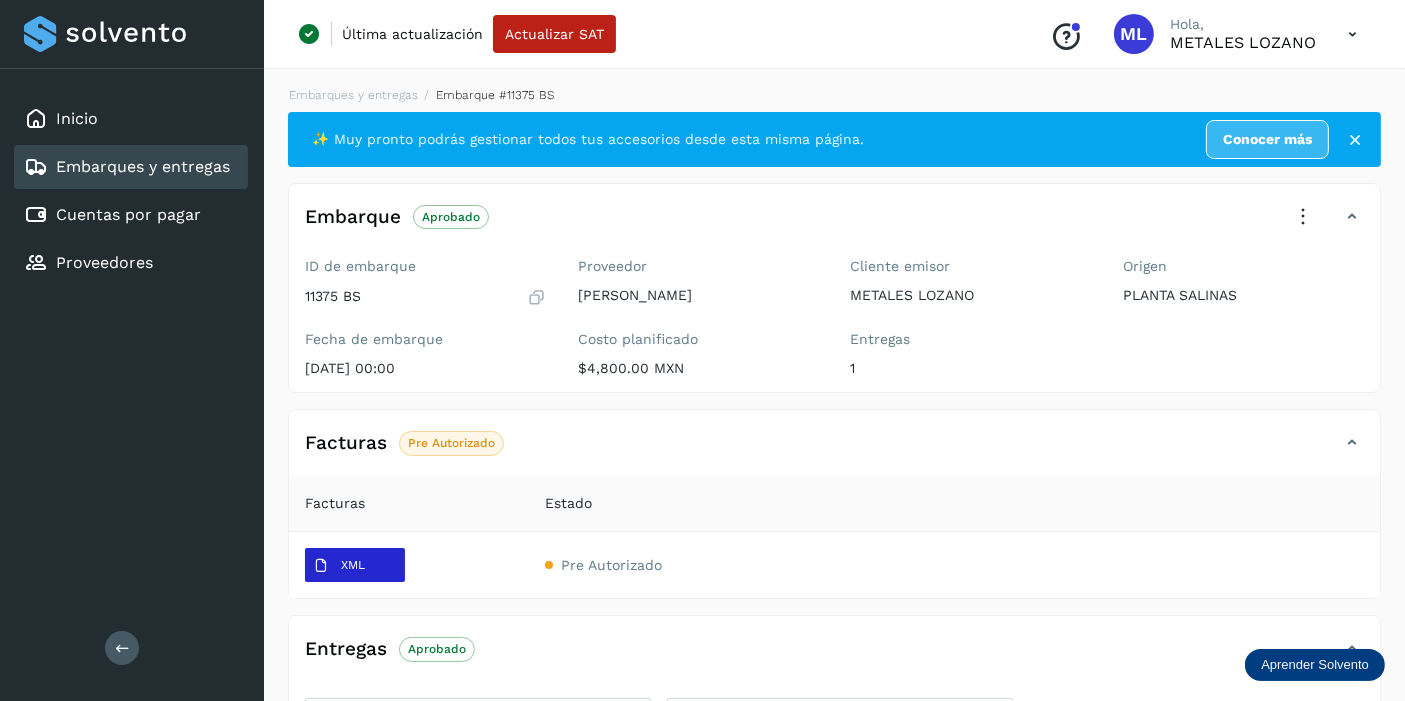 click on "XML" at bounding box center [339, 566] 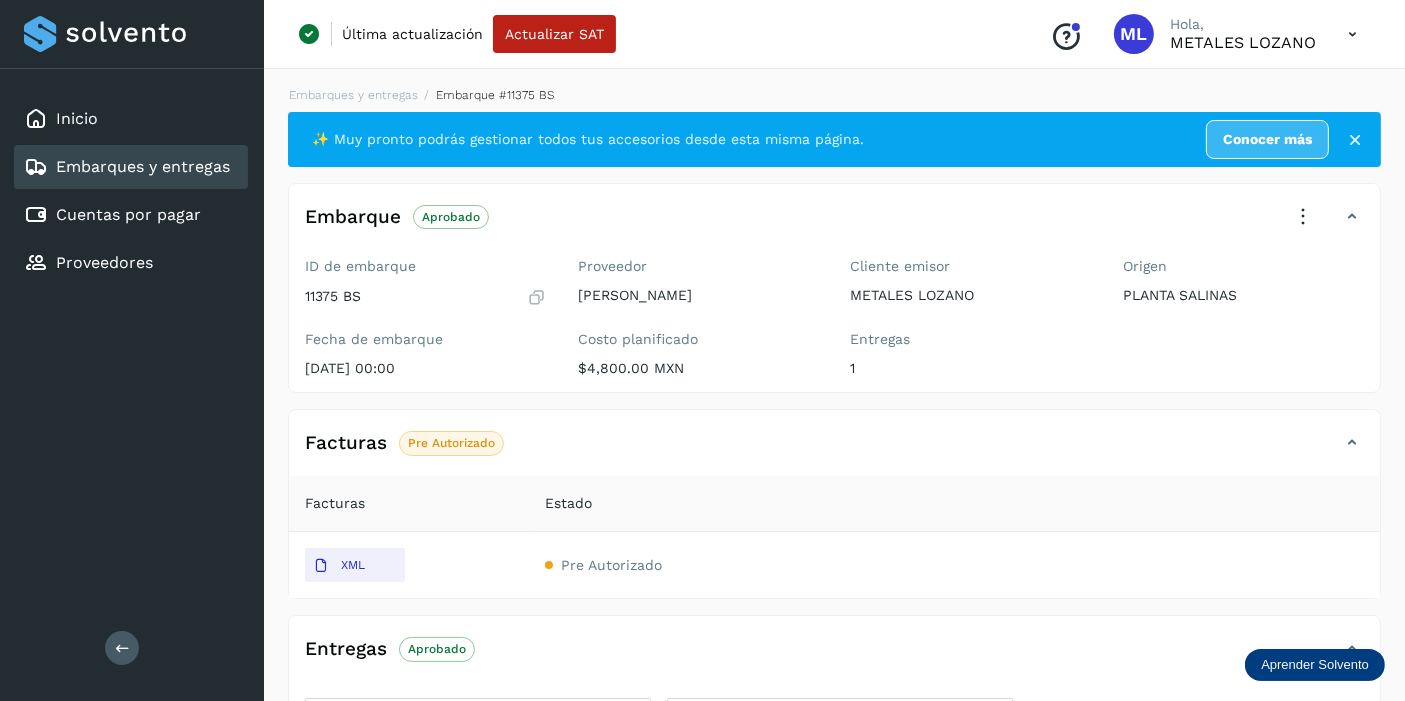 drag, startPoint x: 145, startPoint y: 165, endPoint x: 161, endPoint y: 166, distance: 16.03122 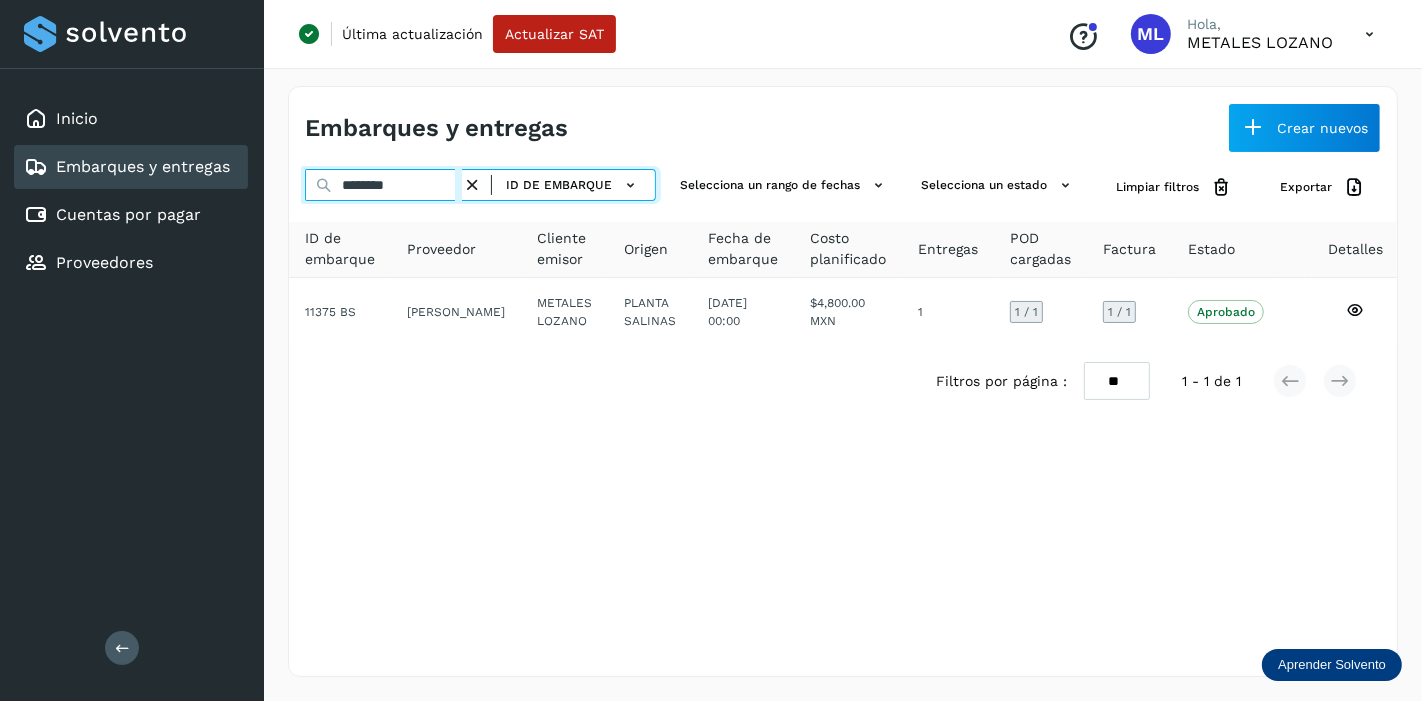 paste 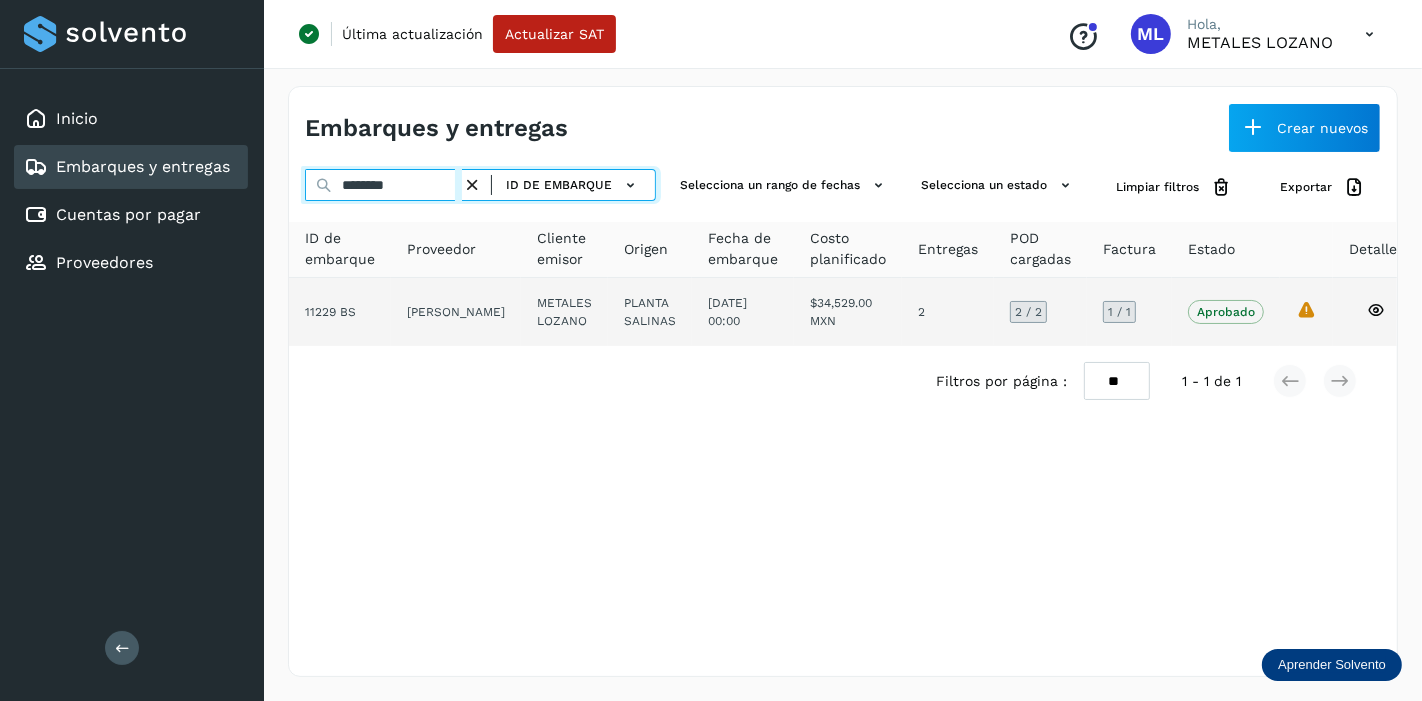 type on "********" 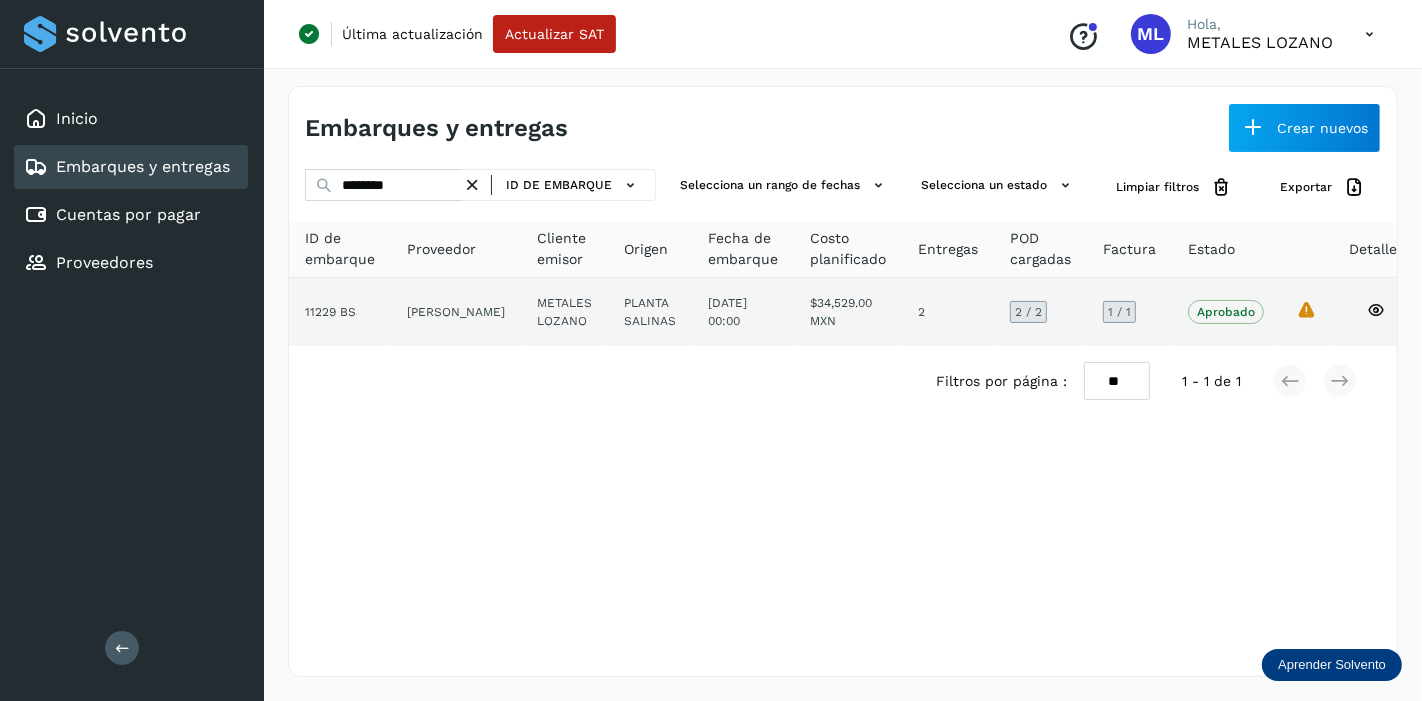 click on "$34,529.00 MXN" 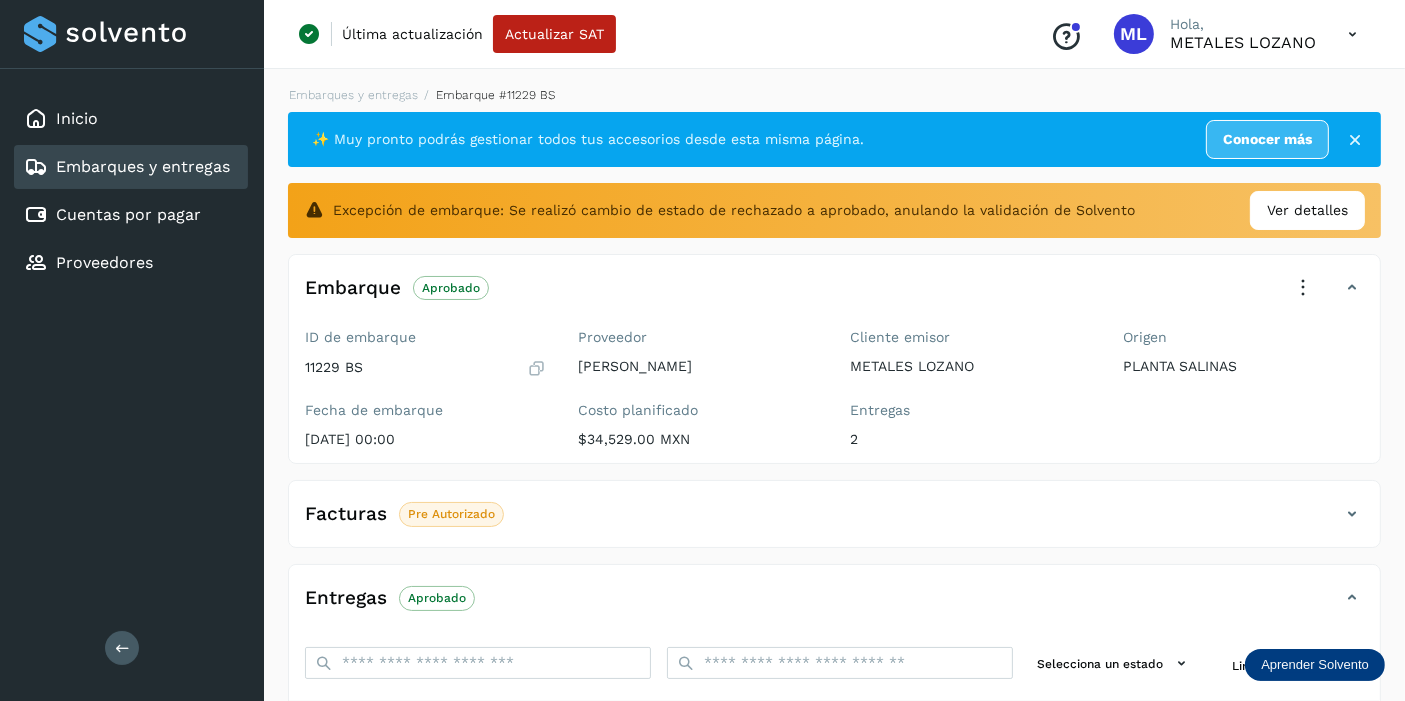 click on "Facturas Pre Autorizado" 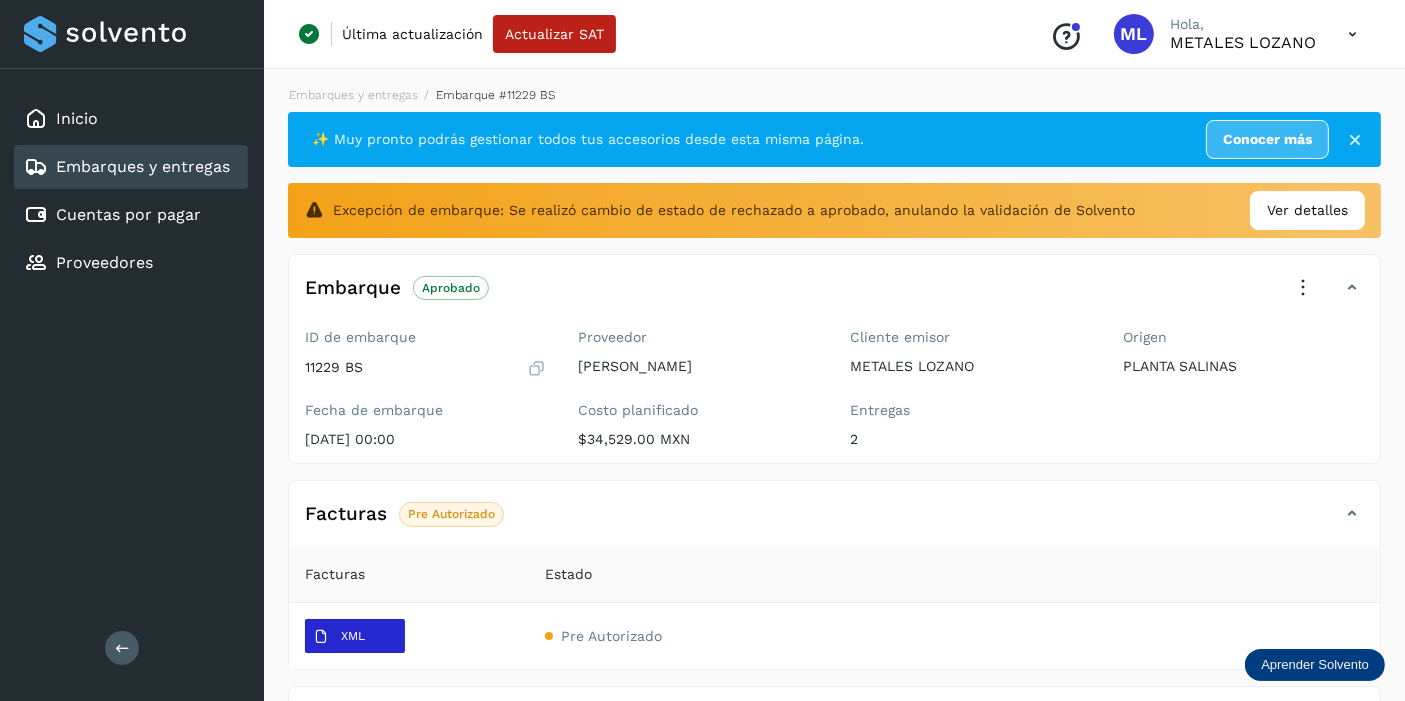 click on "XML" 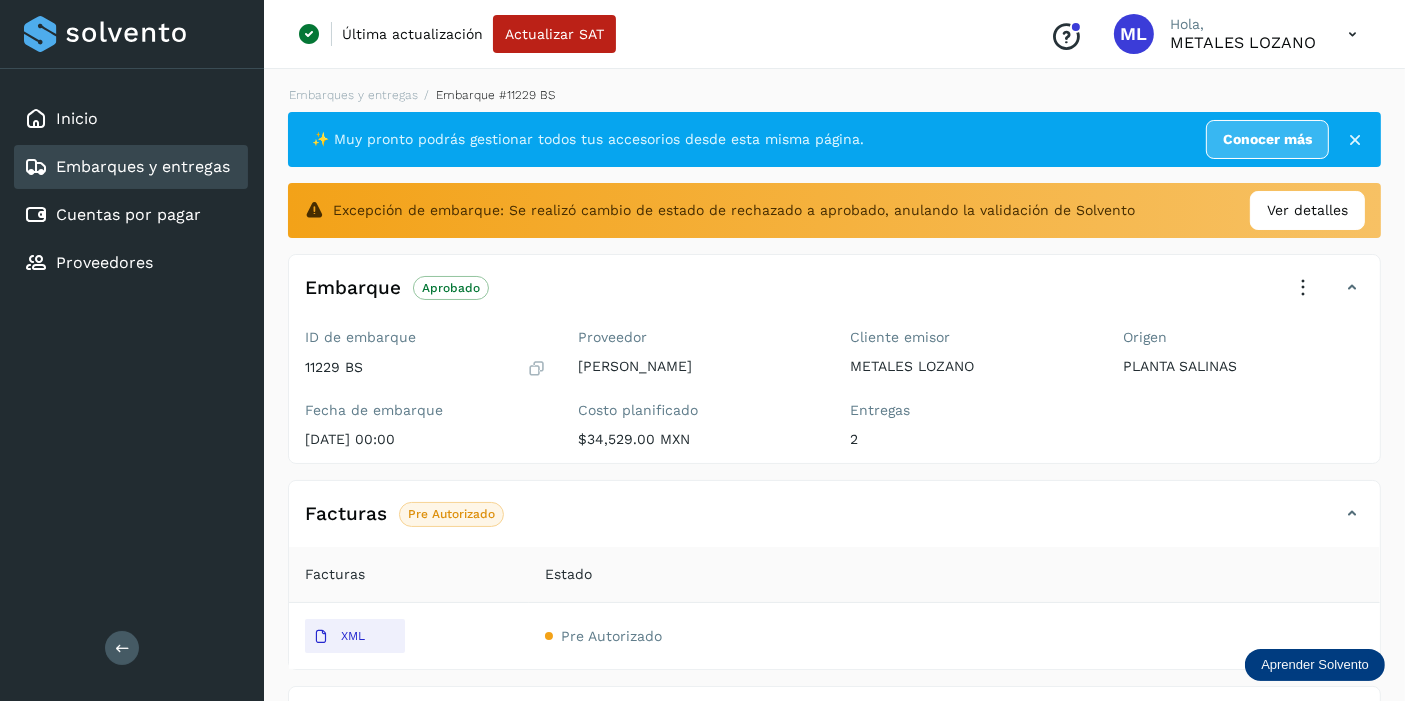drag, startPoint x: 45, startPoint y: 158, endPoint x: 243, endPoint y: 167, distance: 198.20444 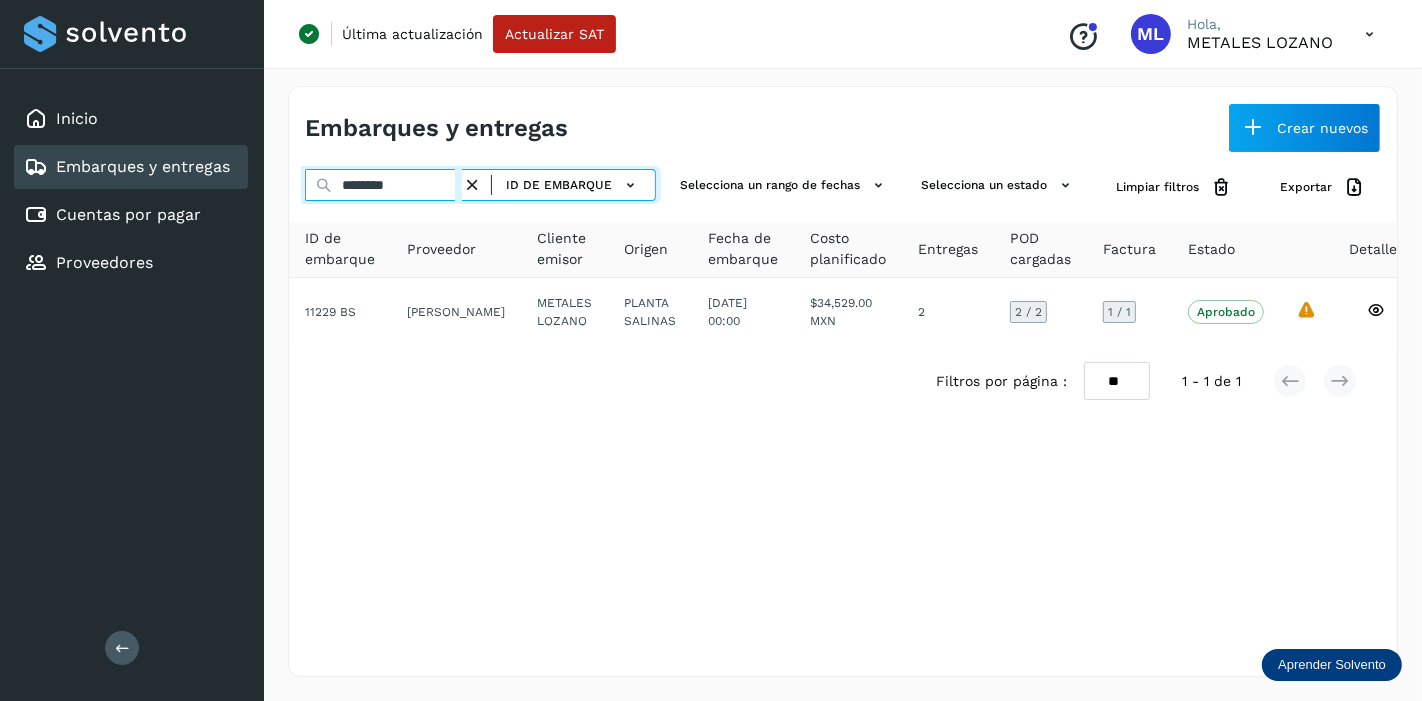 drag, startPoint x: 450, startPoint y: 188, endPoint x: 268, endPoint y: 175, distance: 182.4637 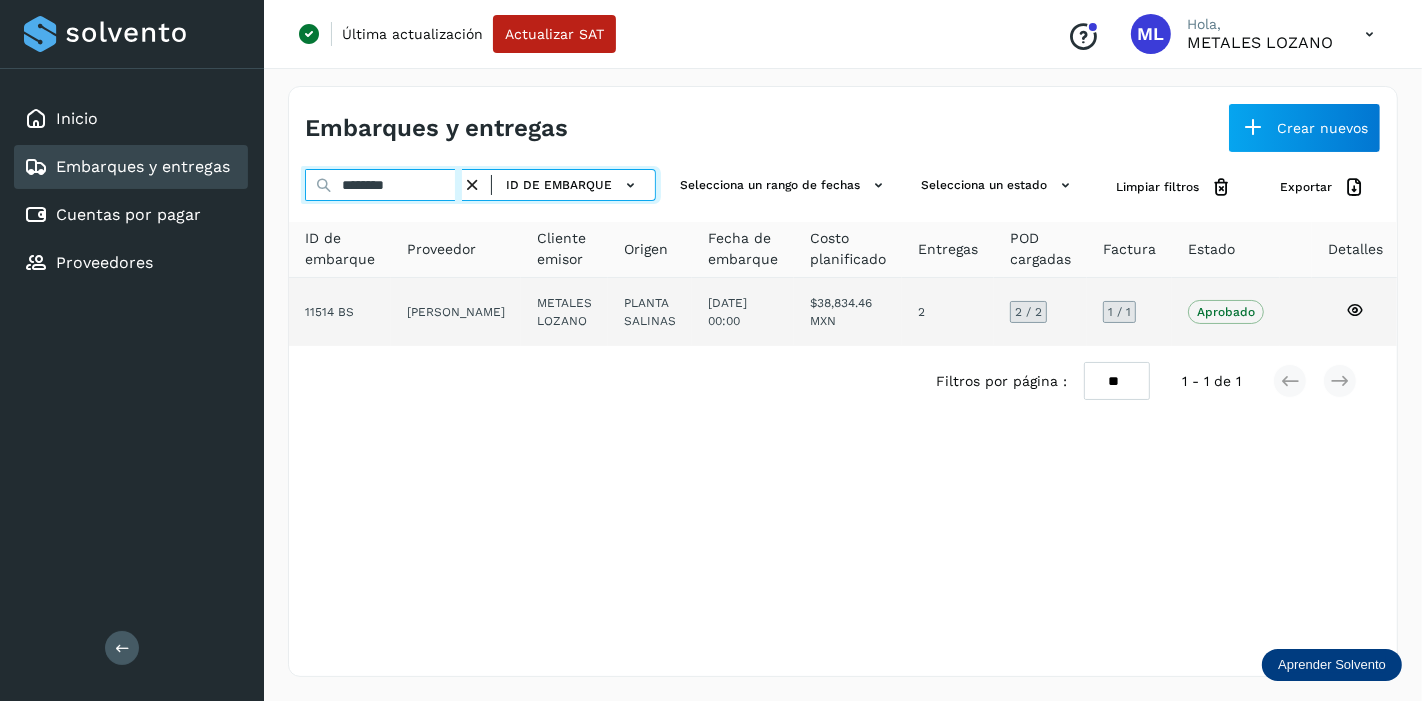 type on "********" 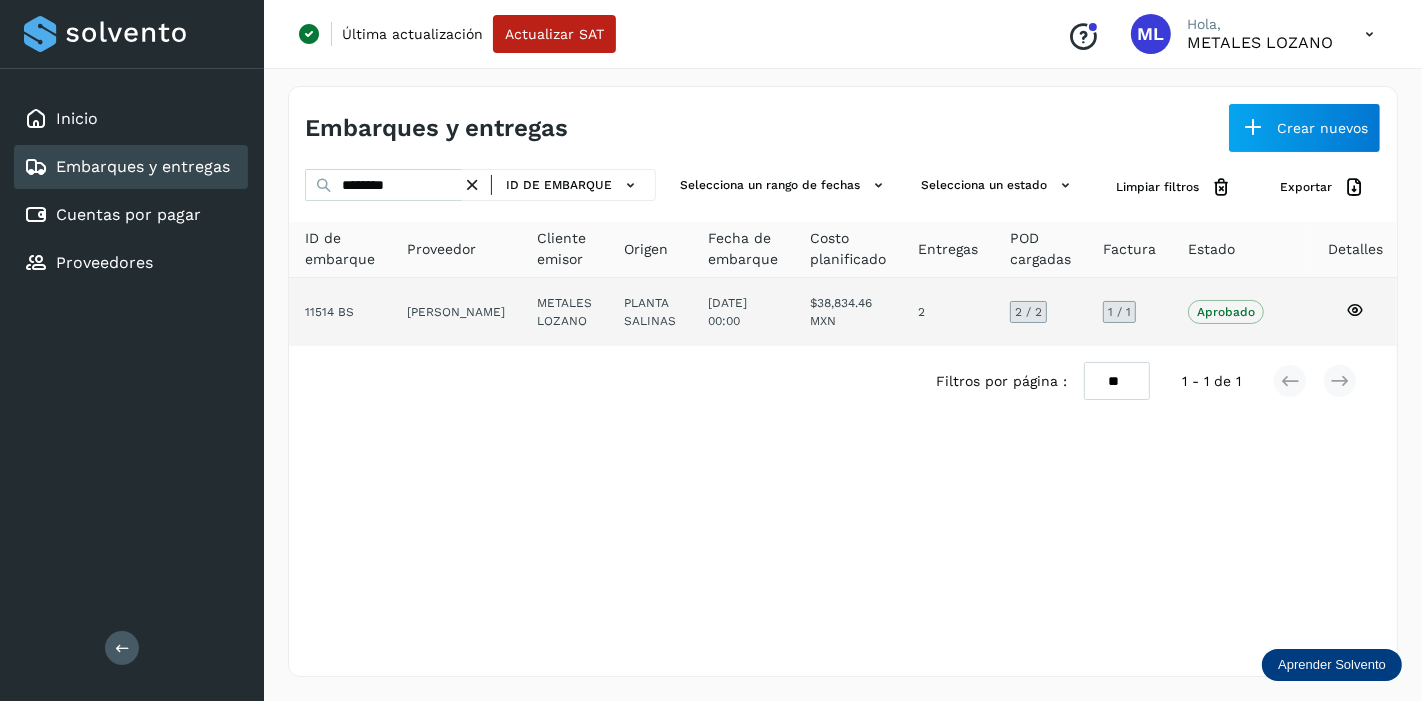 click on "$38,834.46 MXN" 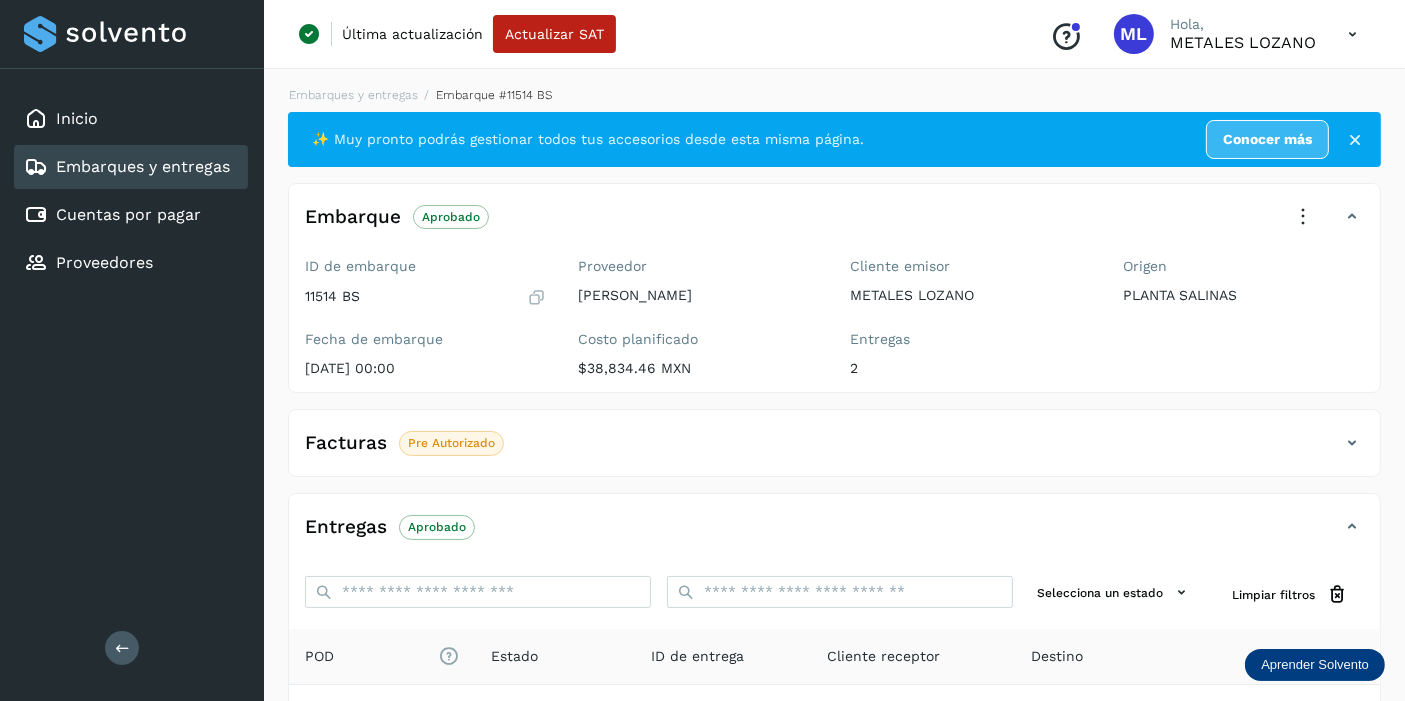 click on "Facturas Pre Autorizado" 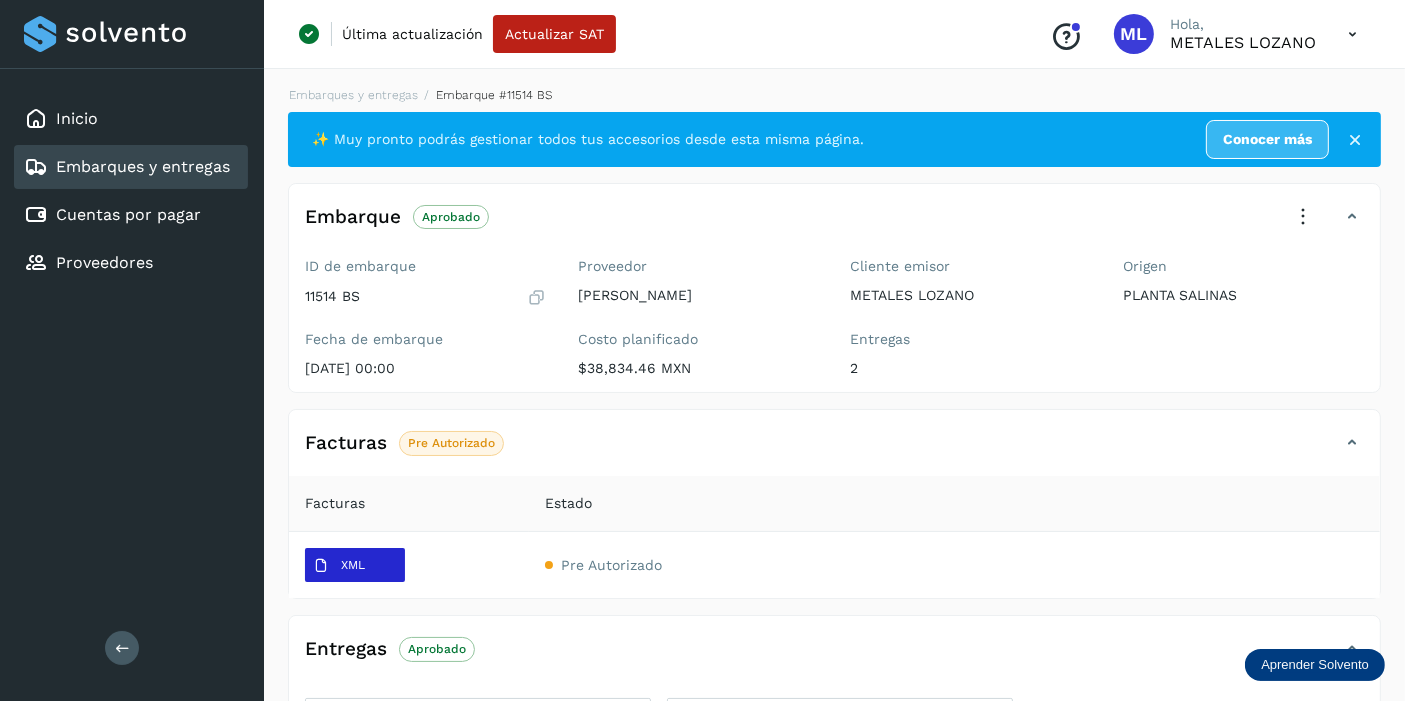 click on "XML" at bounding box center (353, 565) 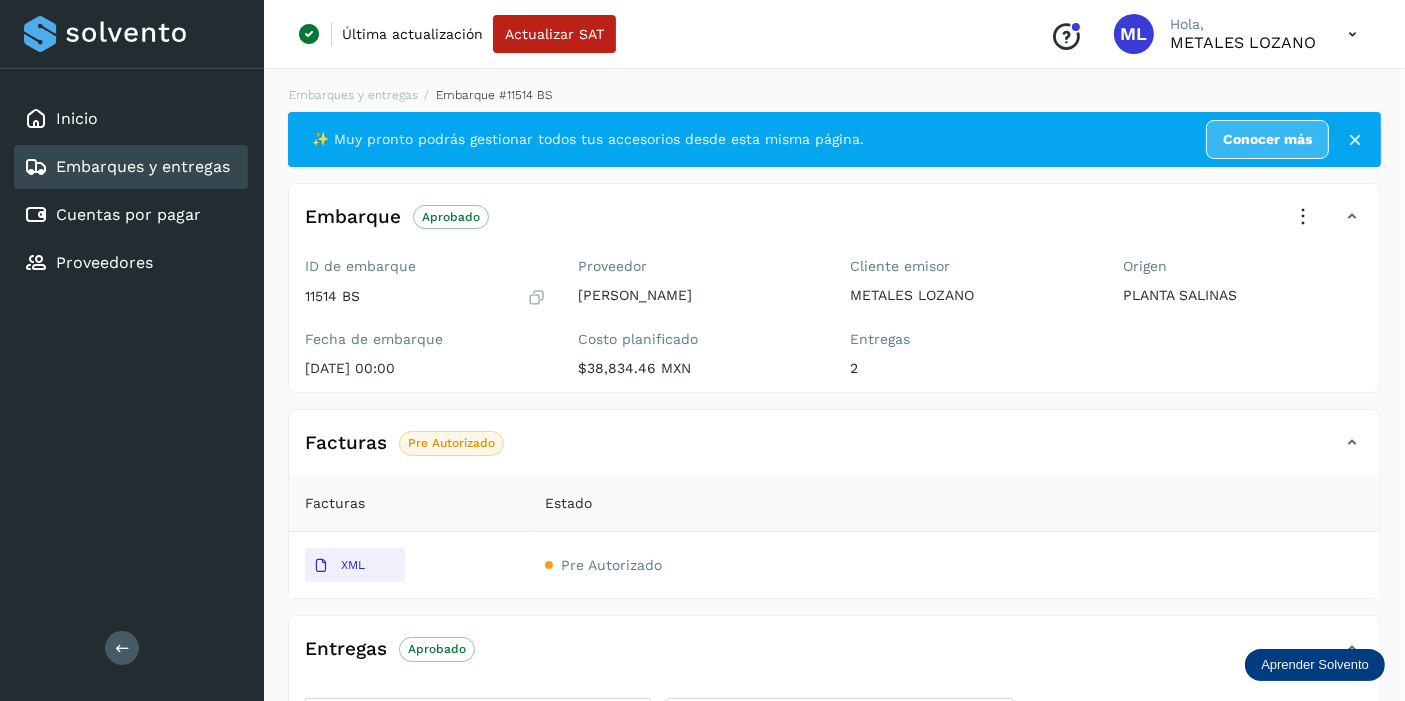 click on "Embarques y entregas" at bounding box center [143, 166] 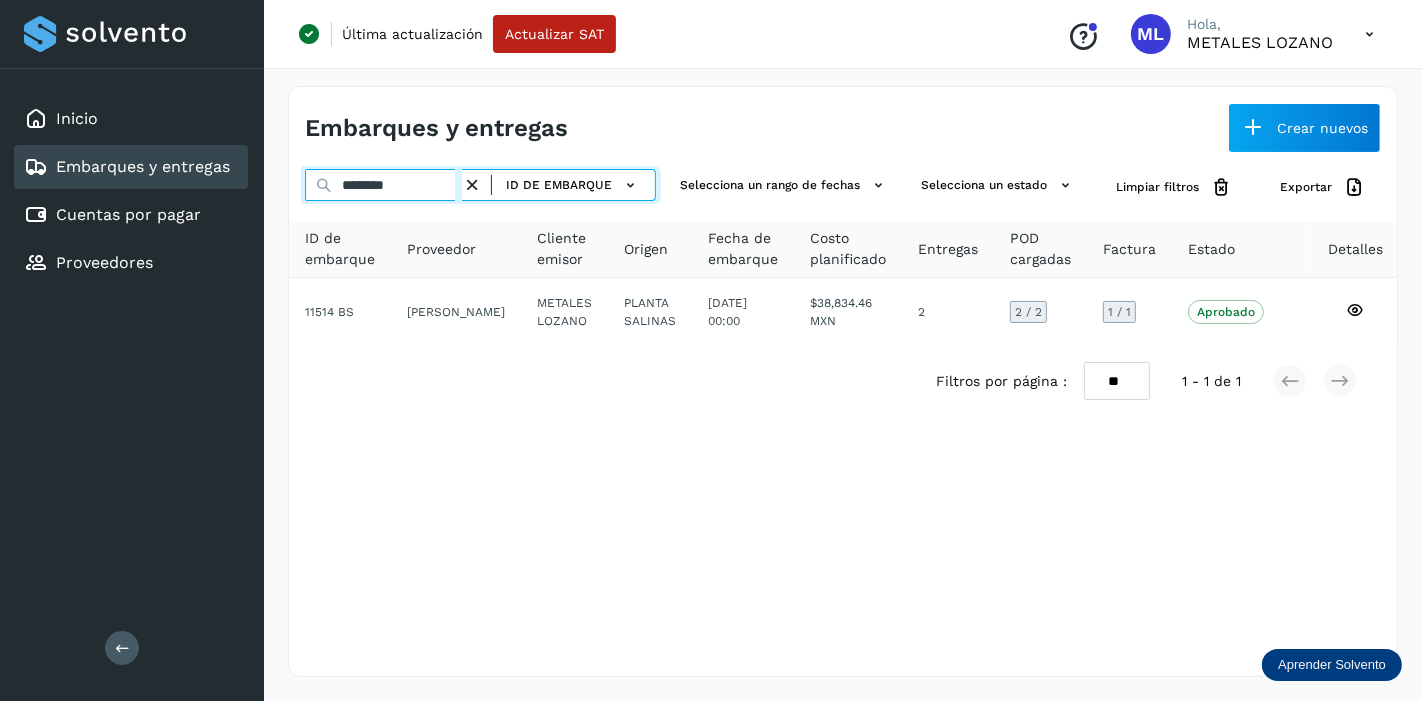 paste 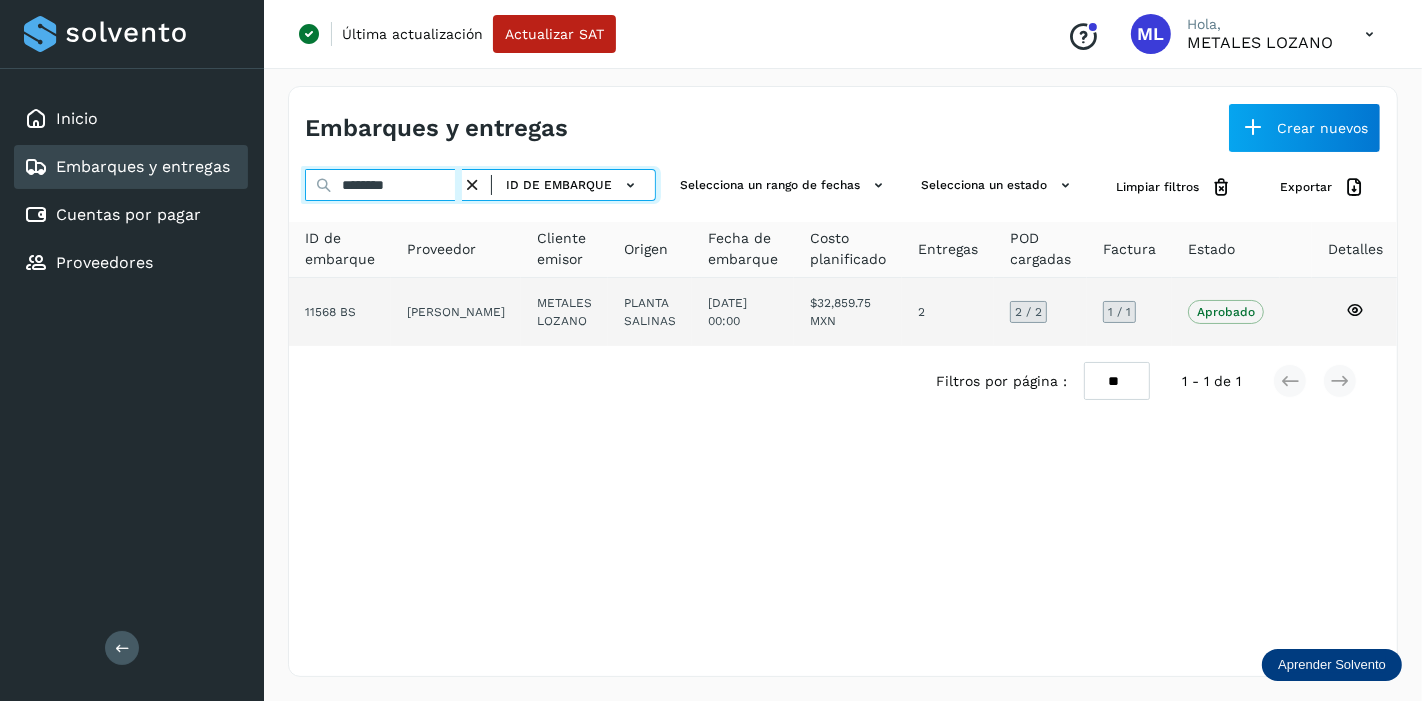 type on "********" 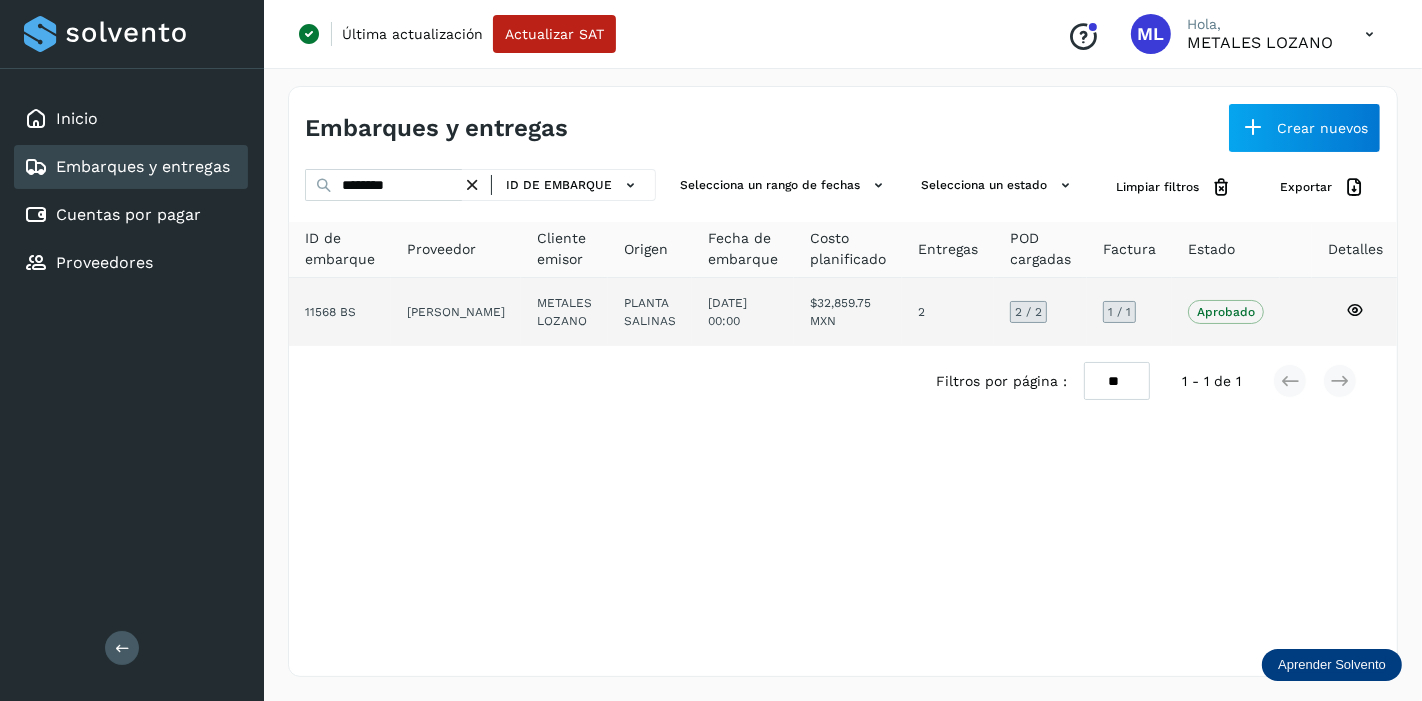 click on "$32,859.75 MXN" 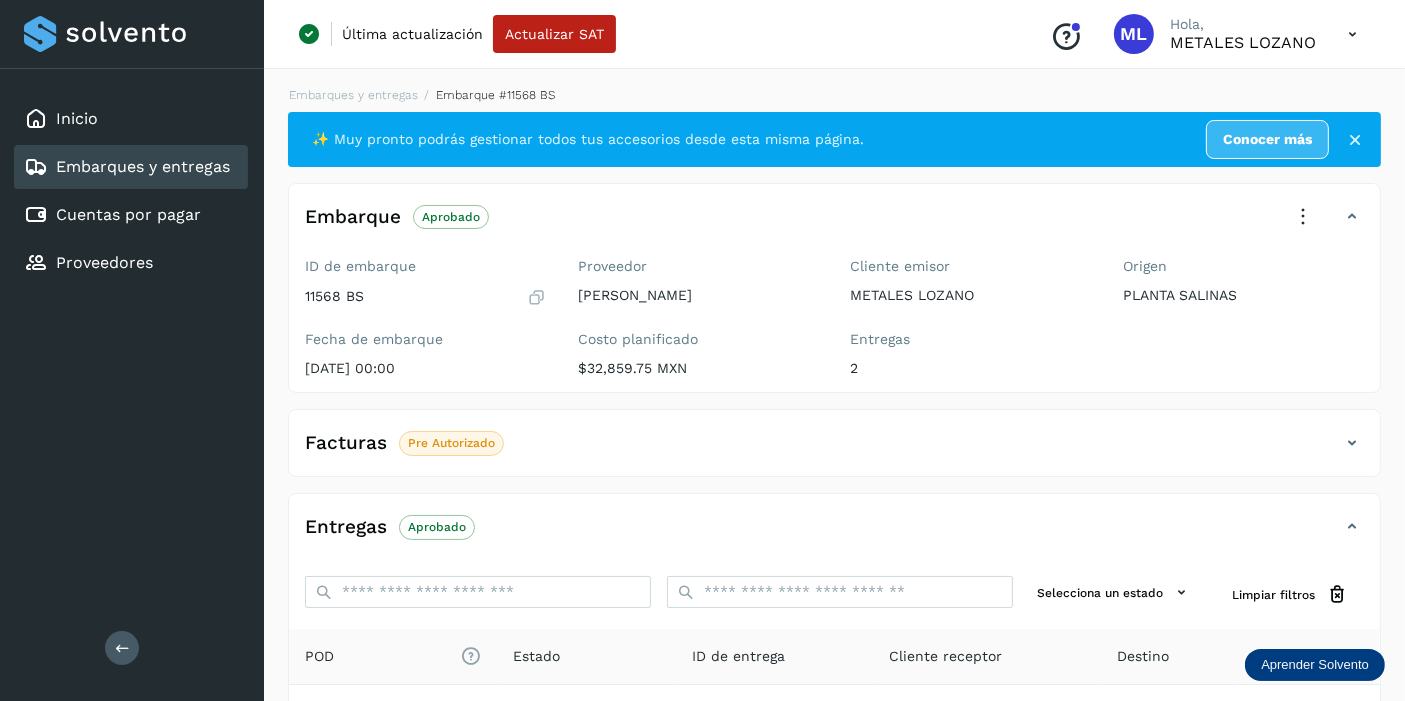 click on "Facturas Pre Autorizado" 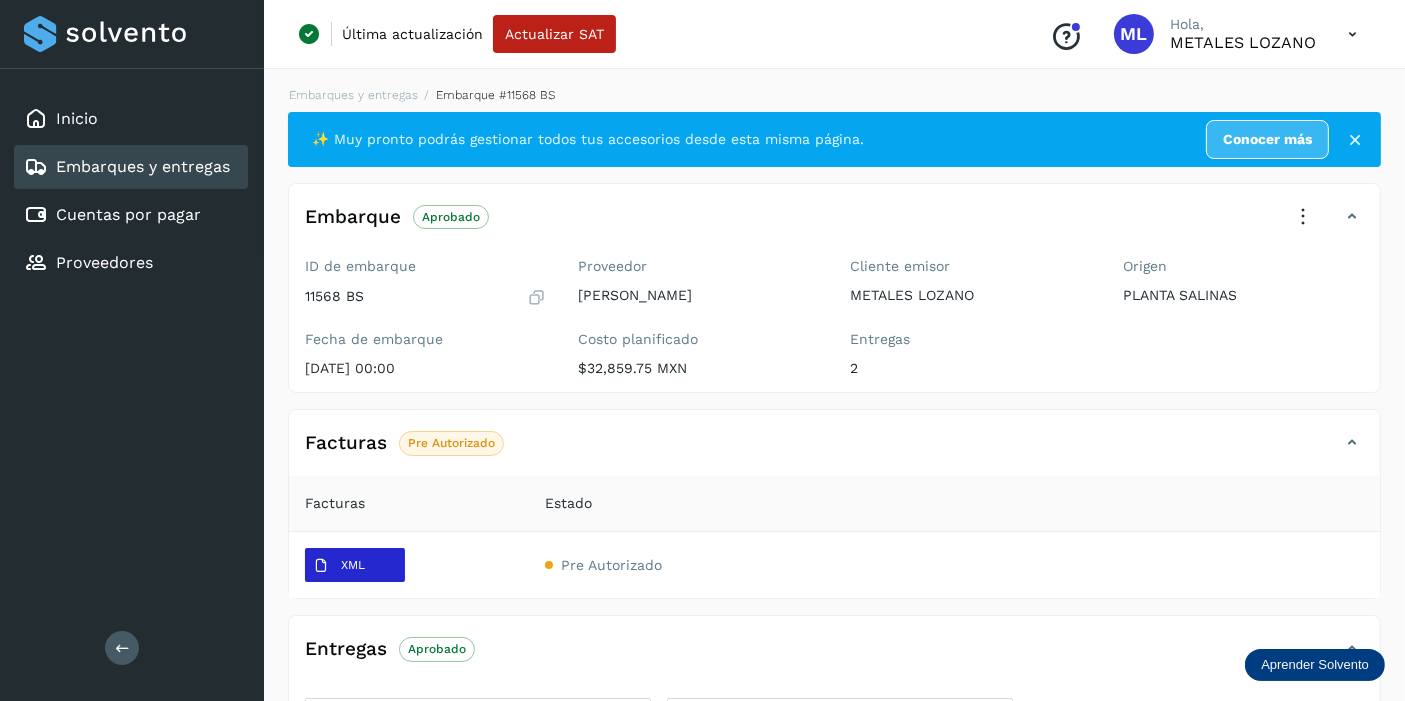 click on "XML" at bounding box center [339, 566] 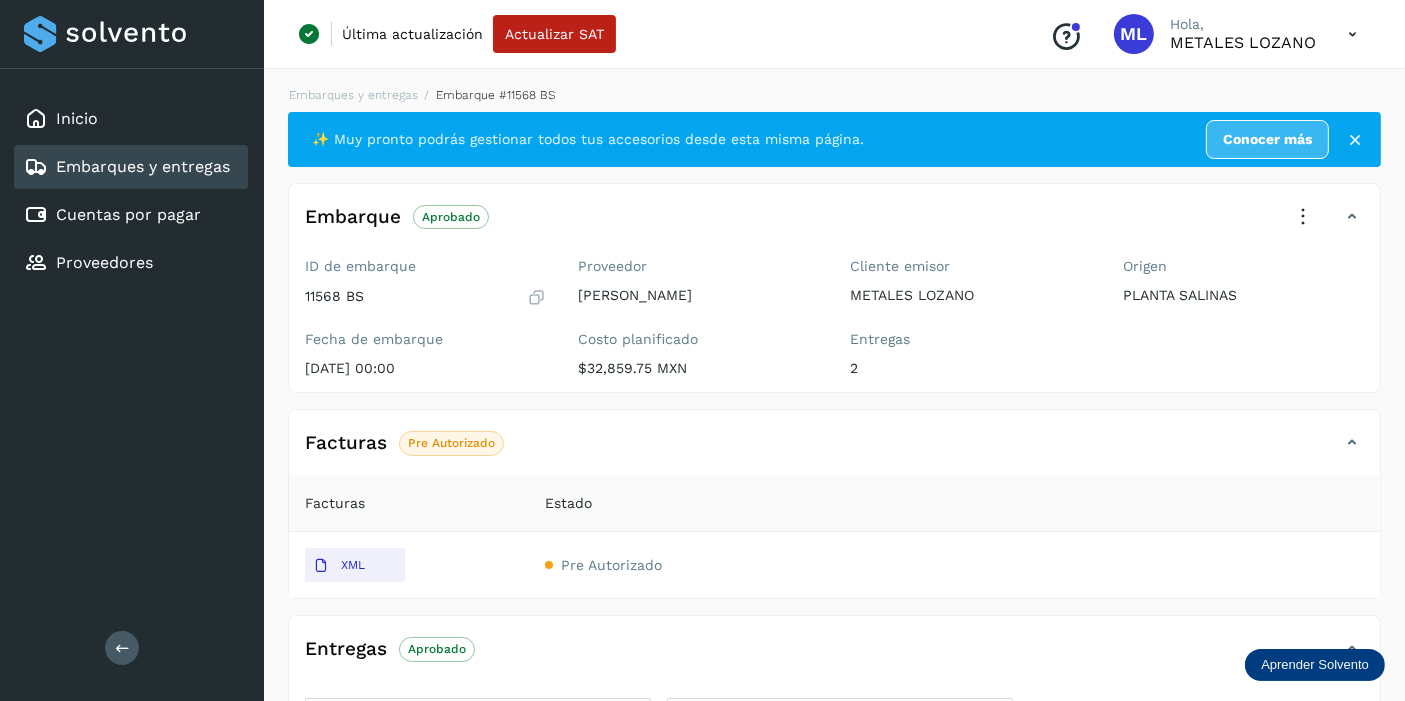 drag, startPoint x: 122, startPoint y: 159, endPoint x: 254, endPoint y: 172, distance: 132.63861 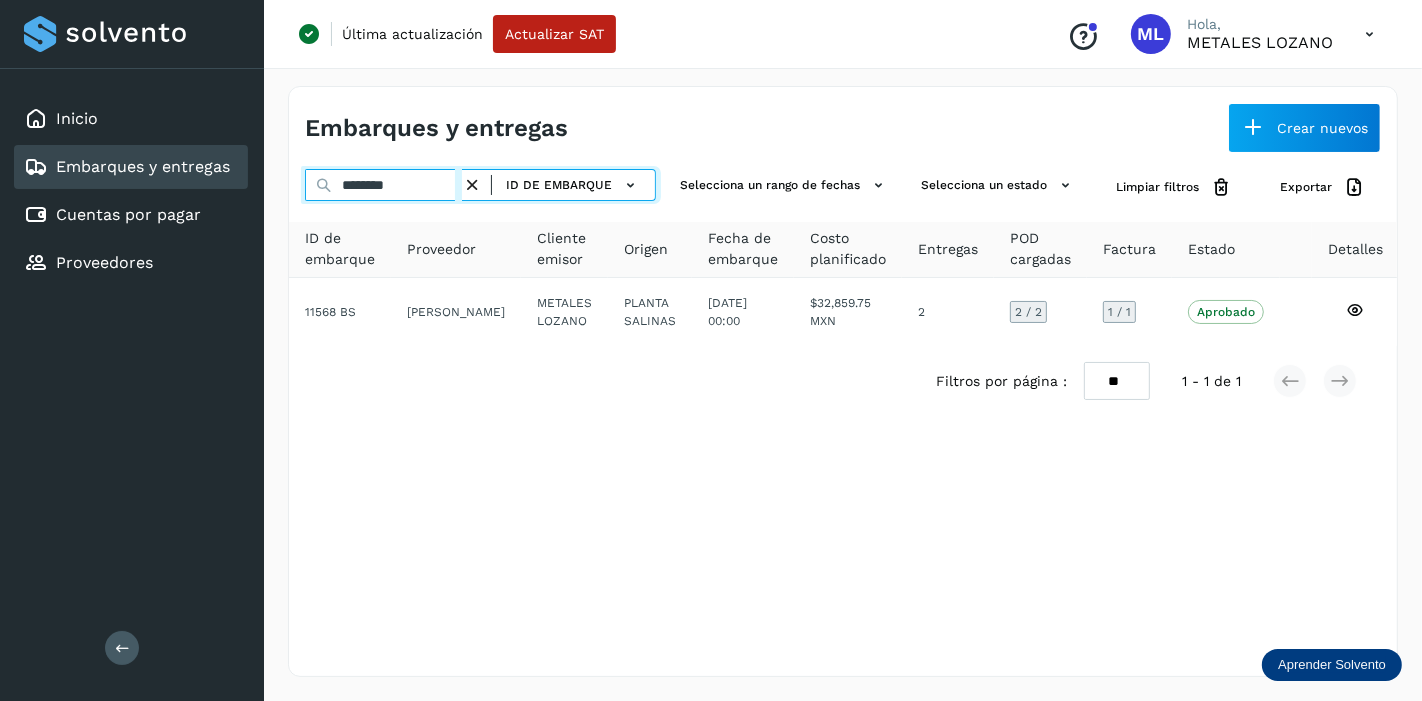 drag, startPoint x: 422, startPoint y: 183, endPoint x: 302, endPoint y: 177, distance: 120.14991 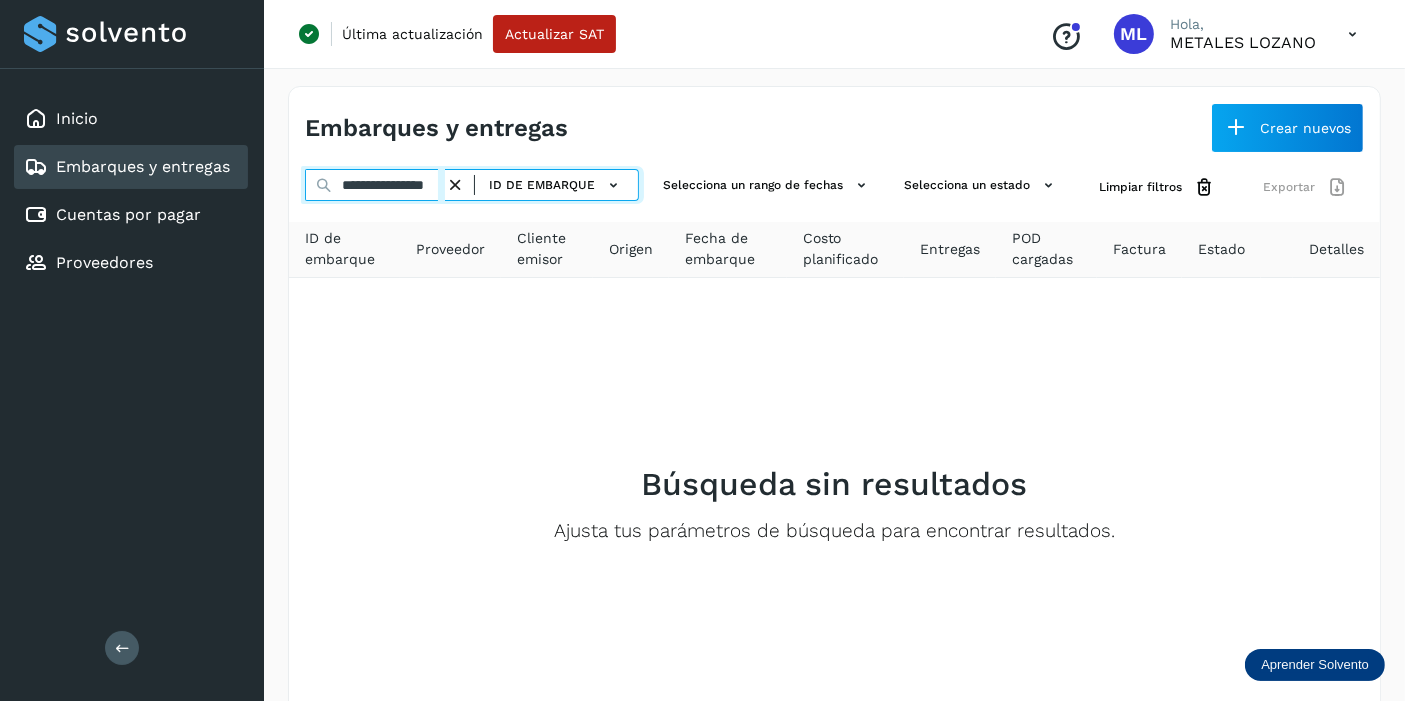 type on "**********" 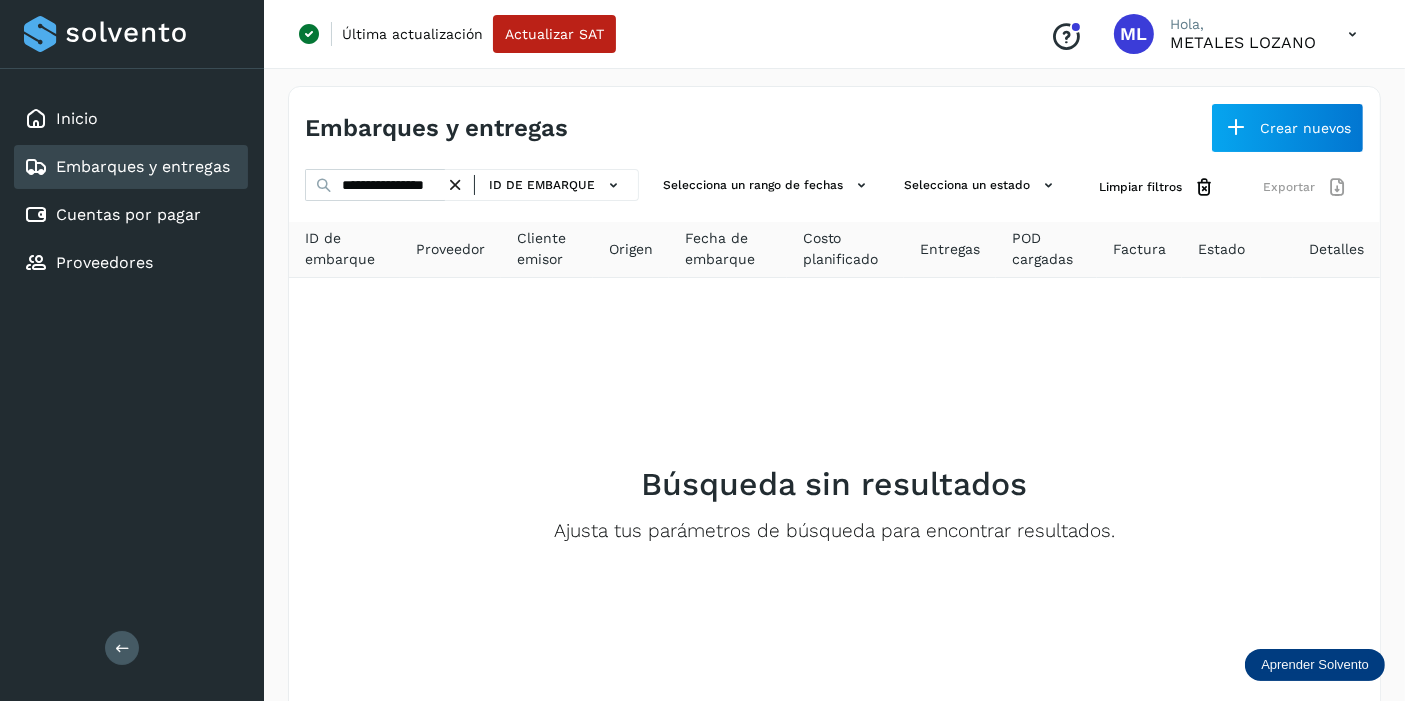 click at bounding box center (455, 185) 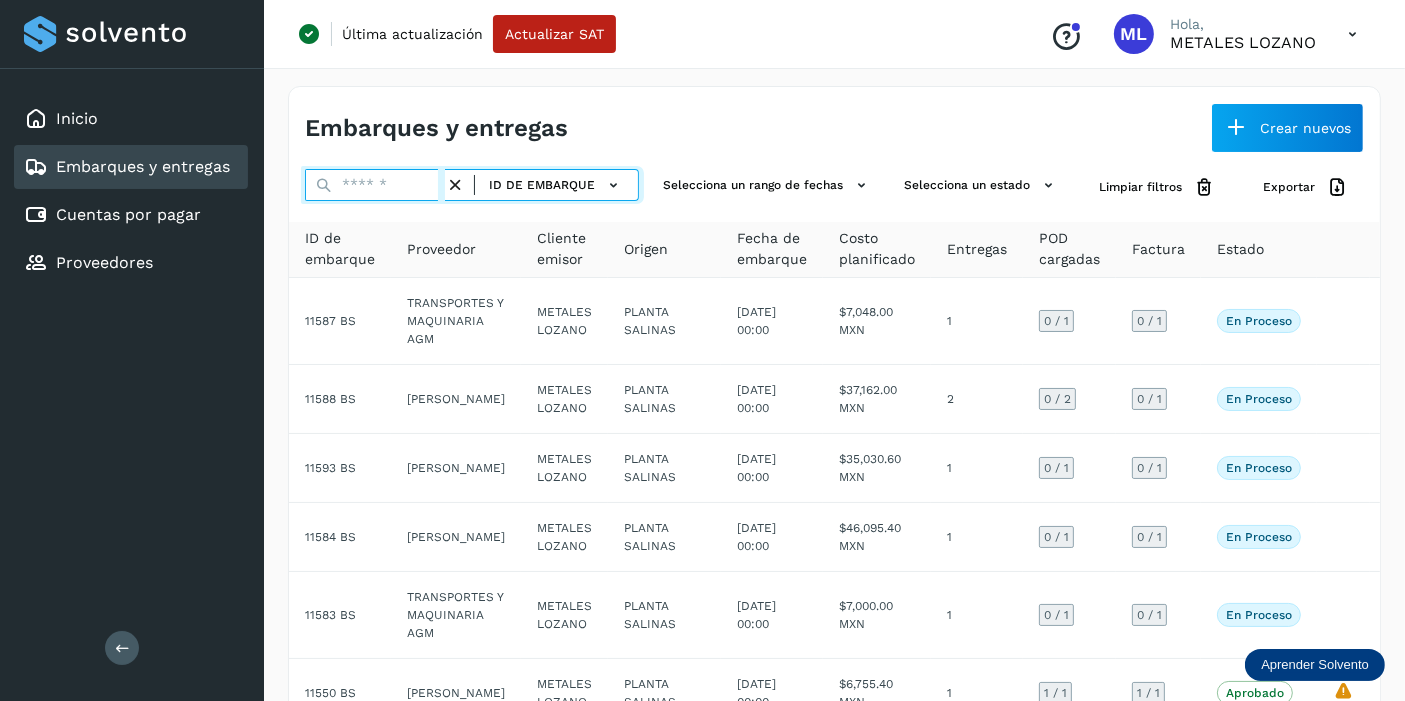 paste on "********" 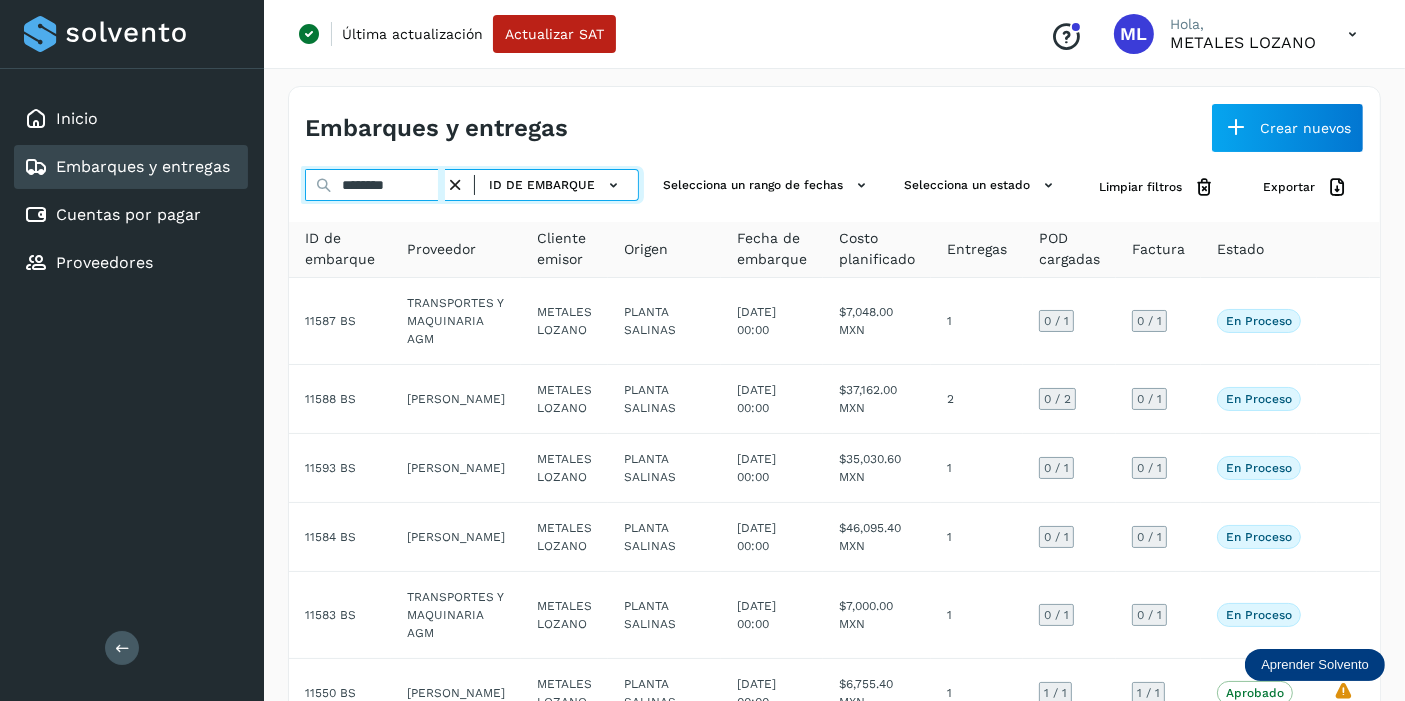 click on "********" at bounding box center [375, 185] 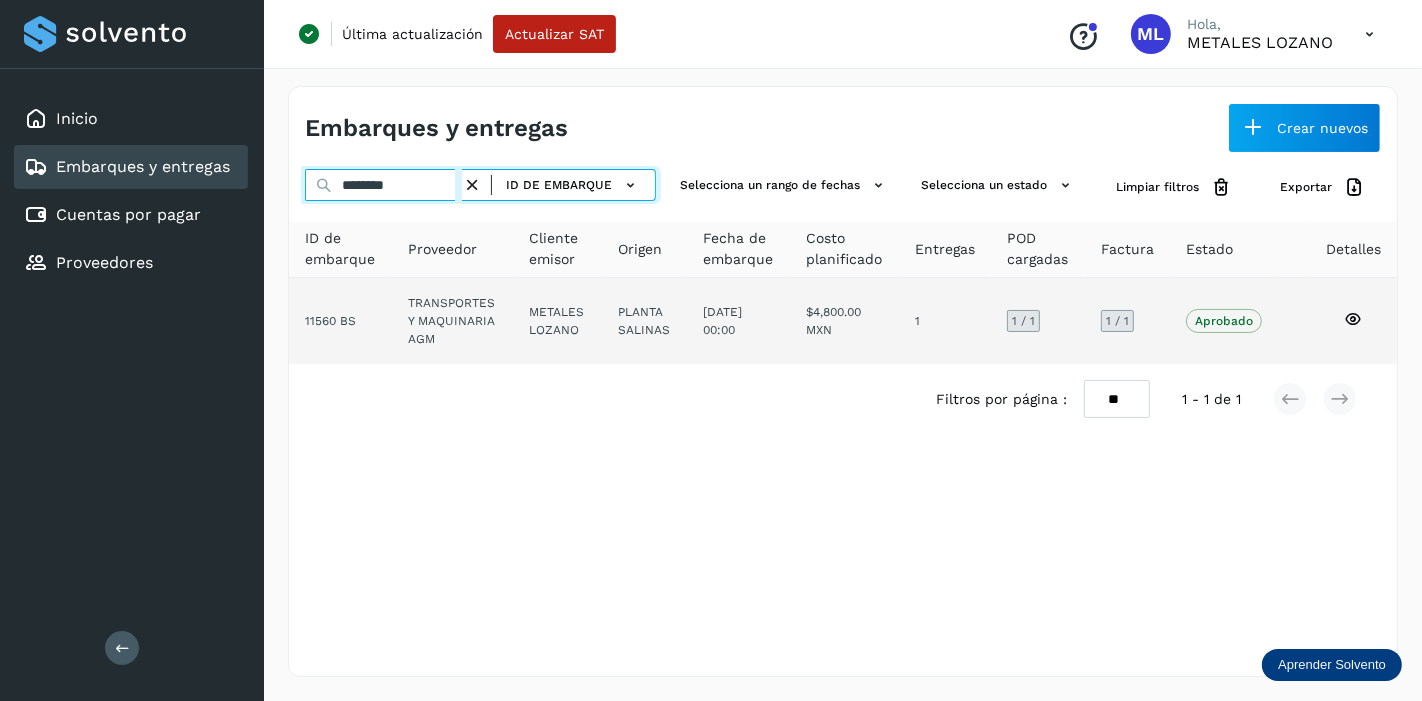type on "********" 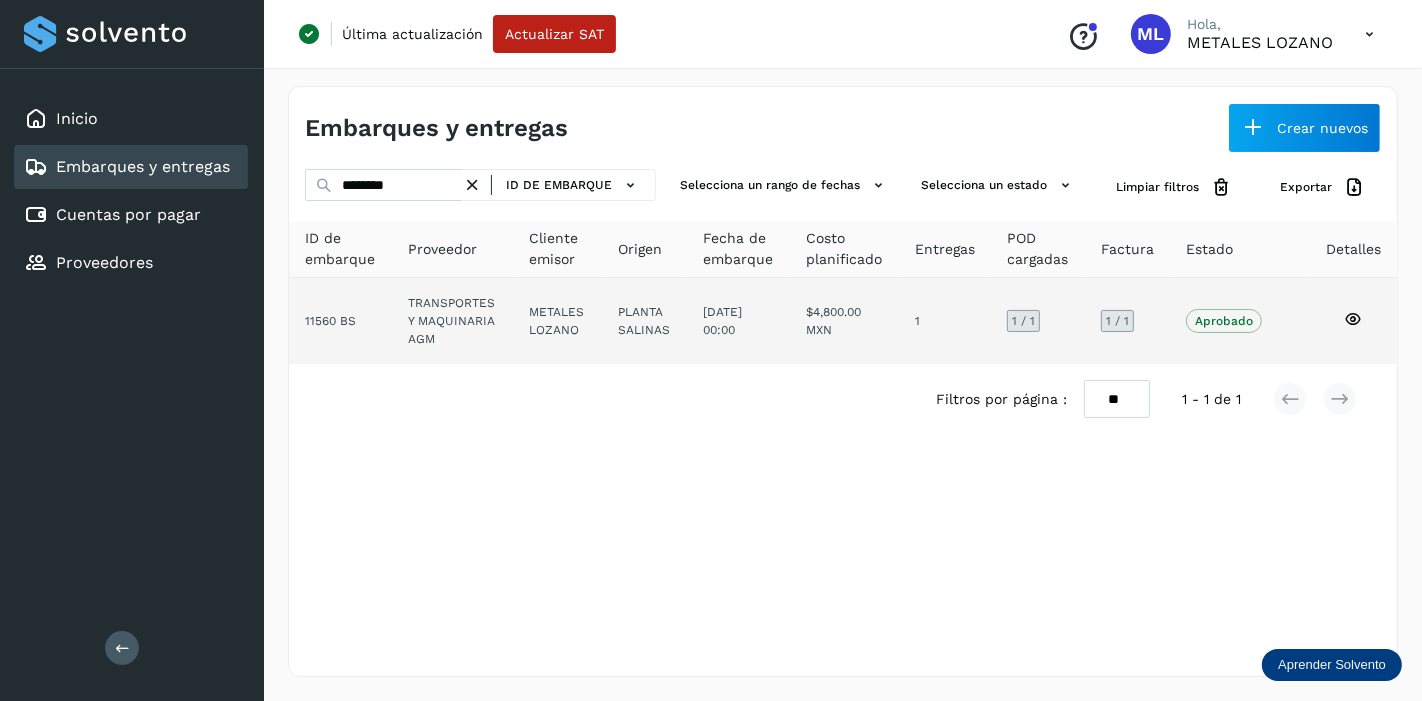 click on "16/jul/2025 00:00" 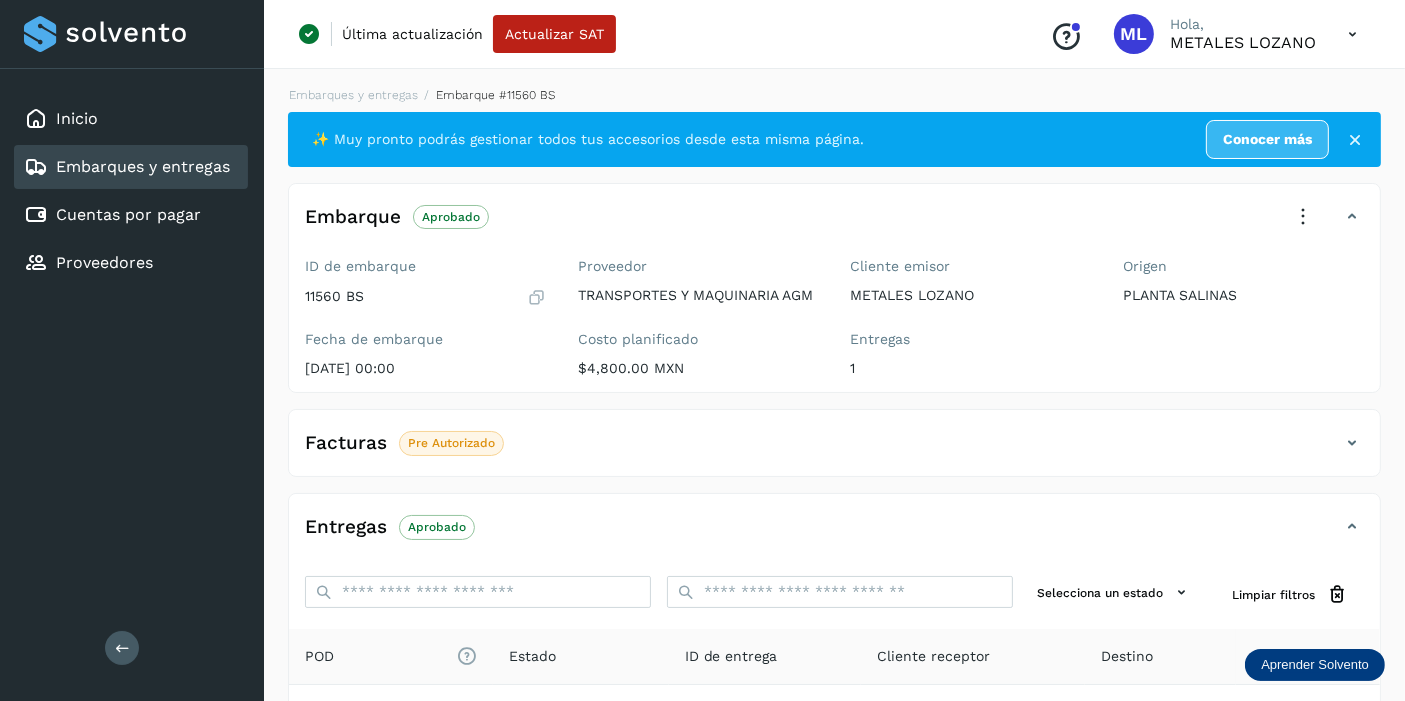 click on "Facturas Pre Autorizado" 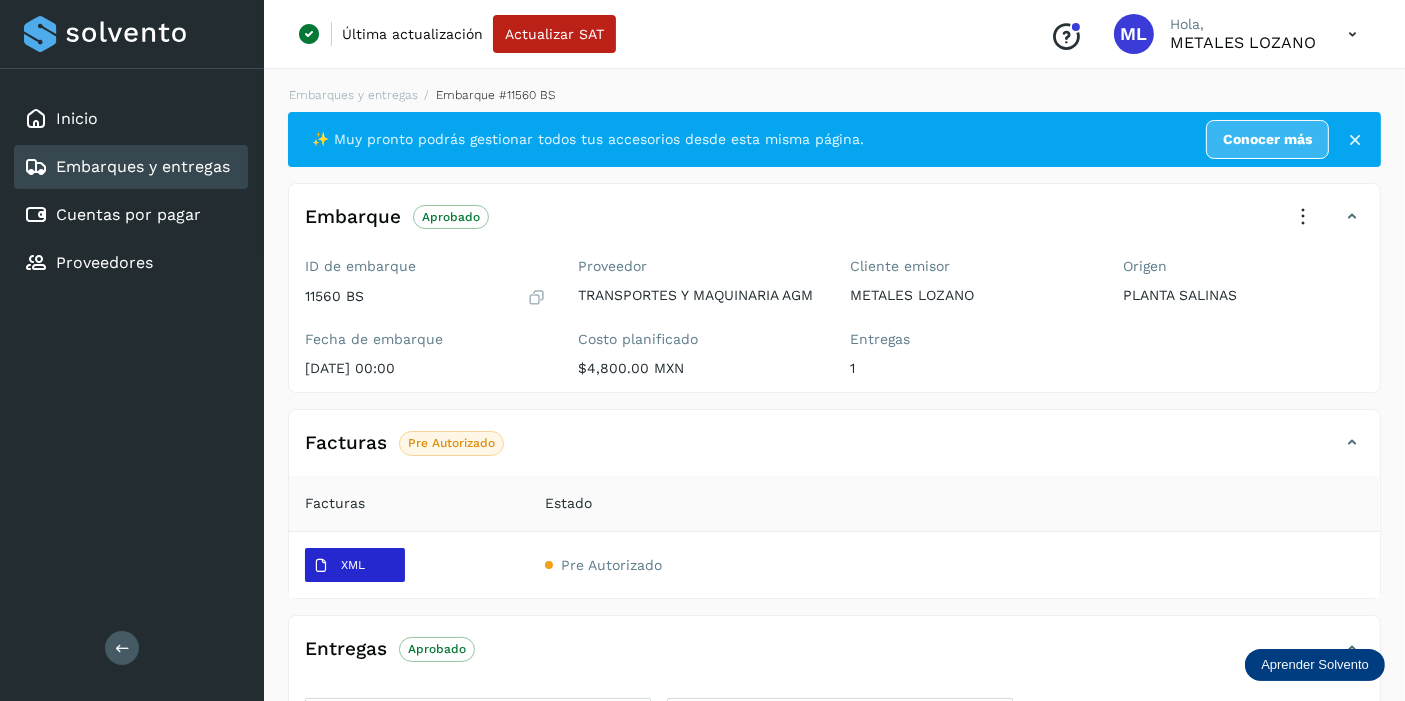 click on "XML" at bounding box center [339, 566] 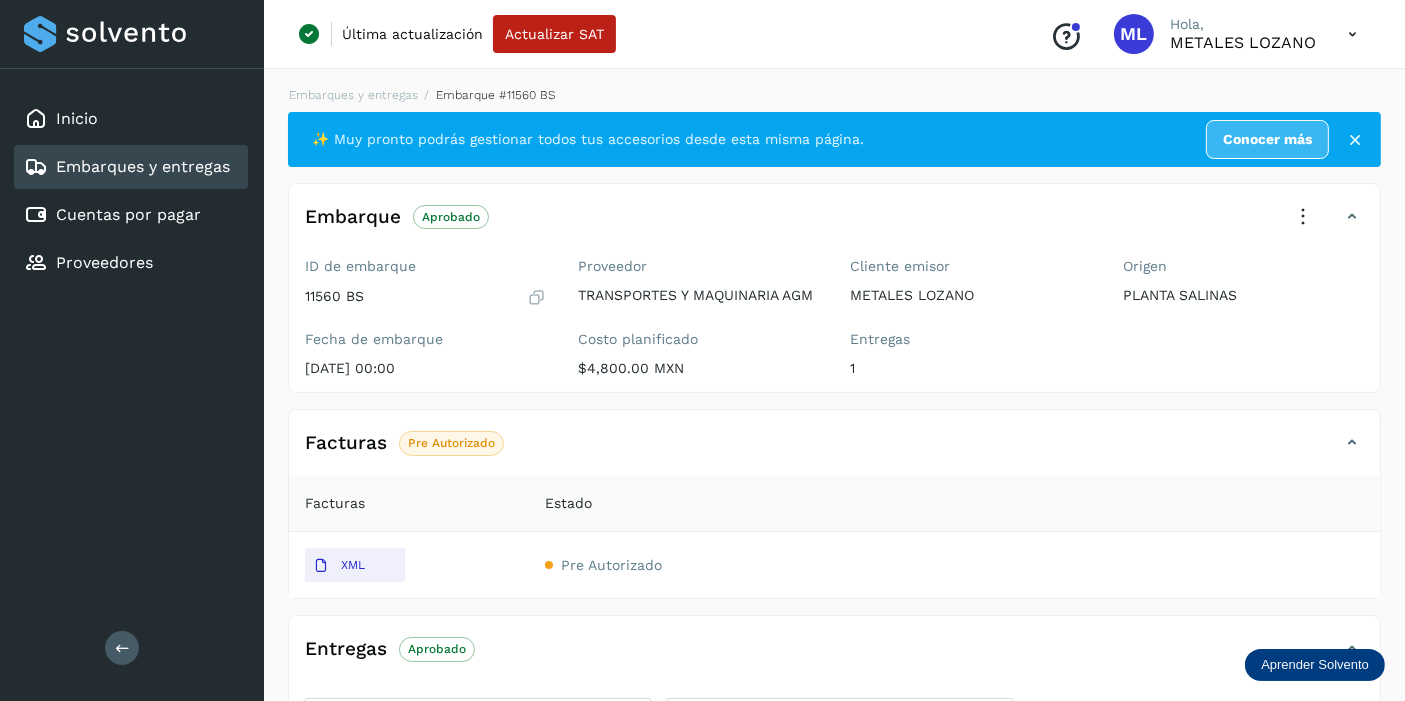 click on "Embarques y entregas" at bounding box center (143, 166) 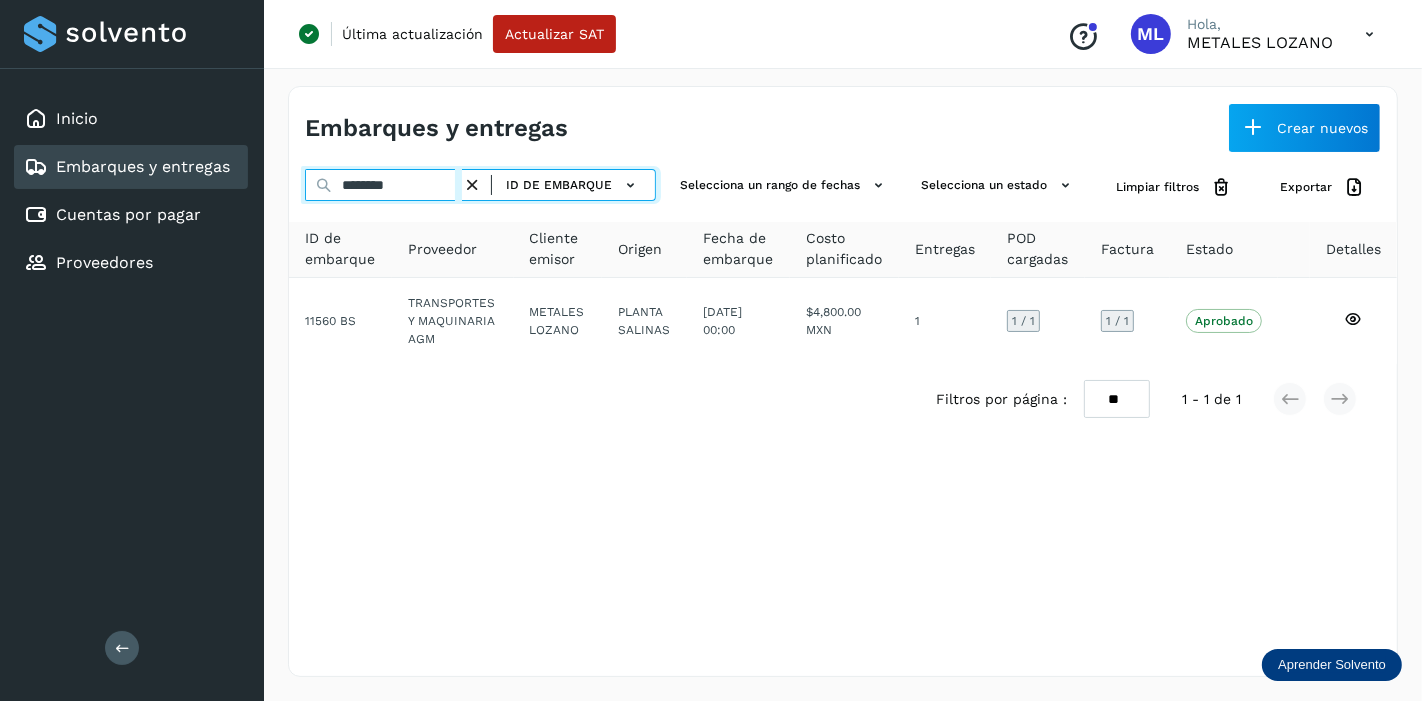 paste 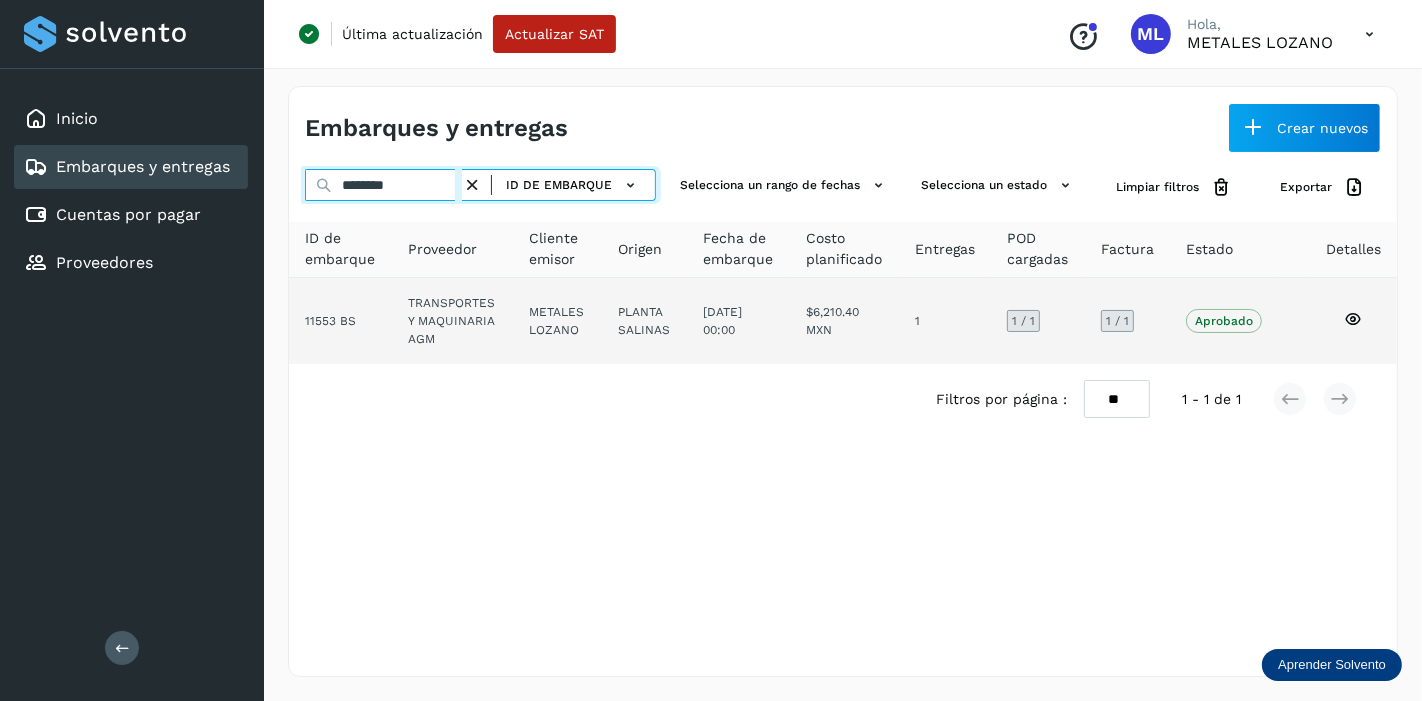 type on "********" 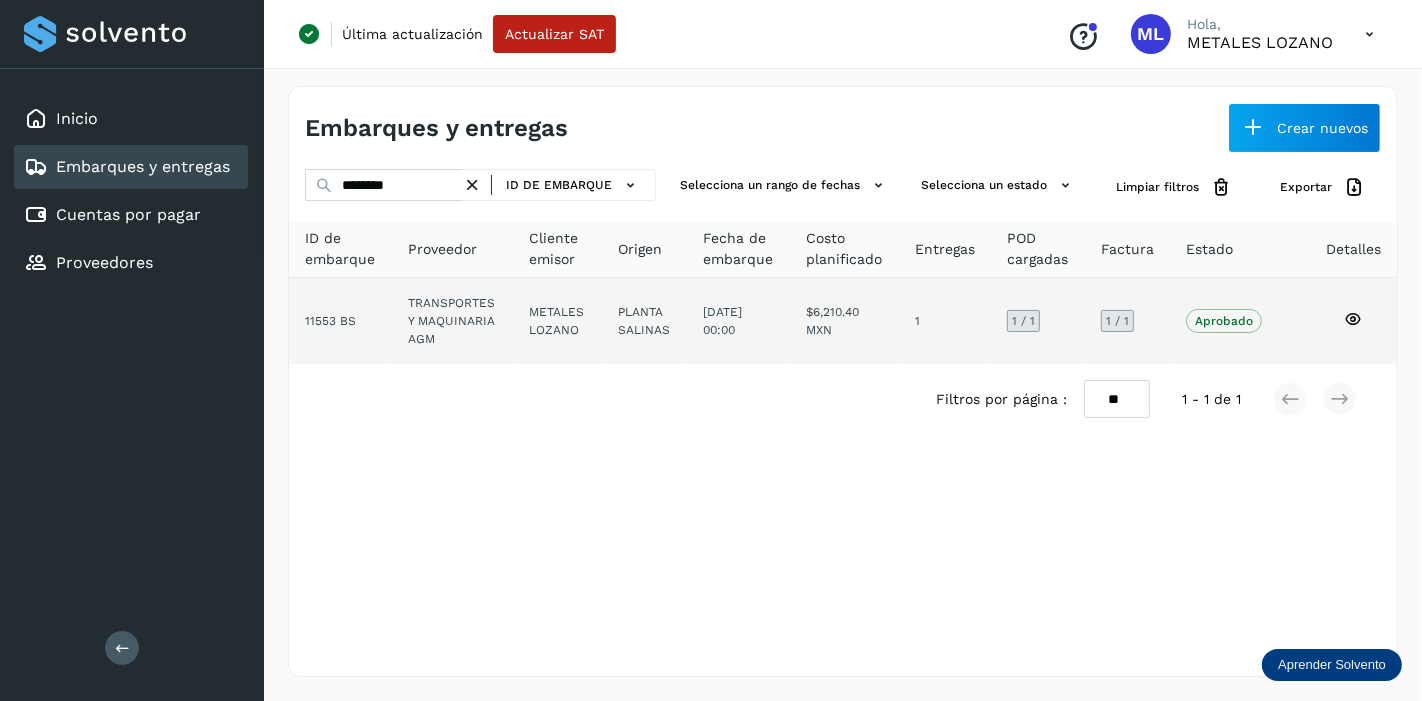 click on "$6,210.40 MXN" 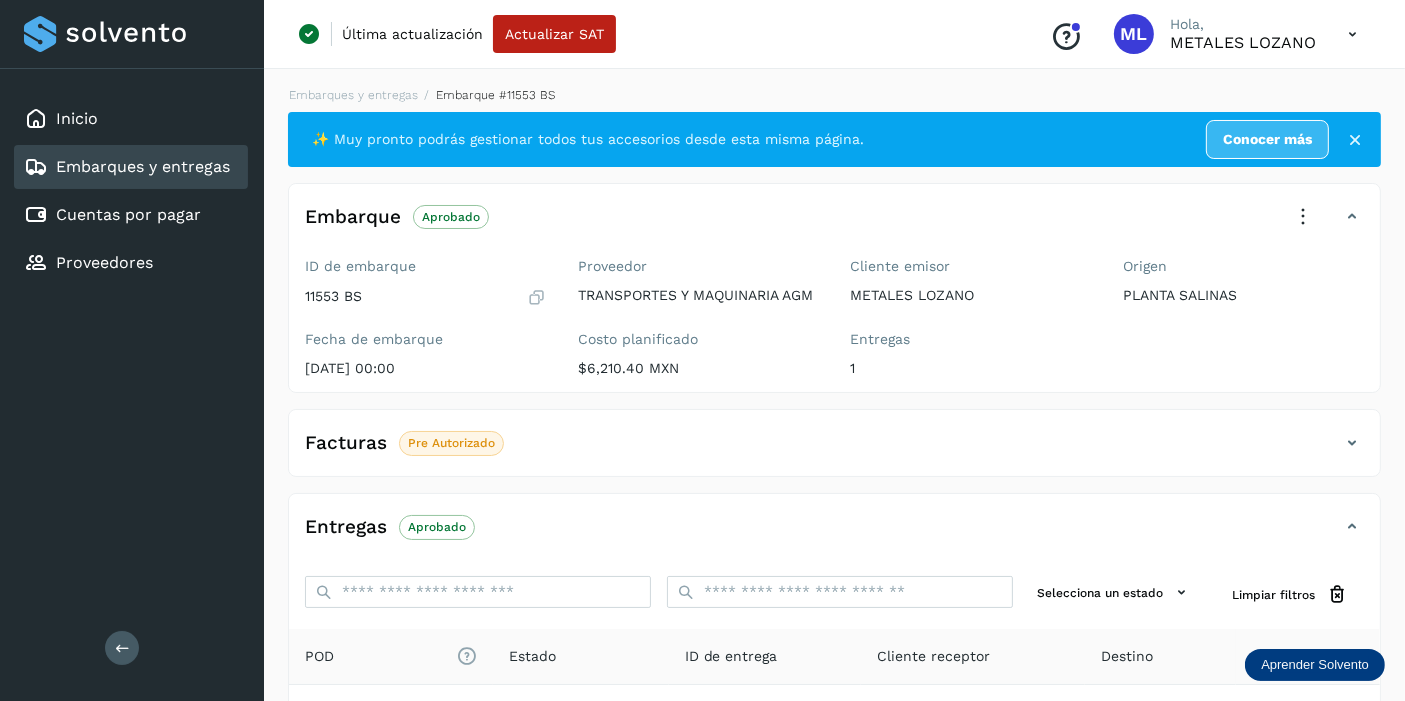 click on "Facturas Pre Autorizado" 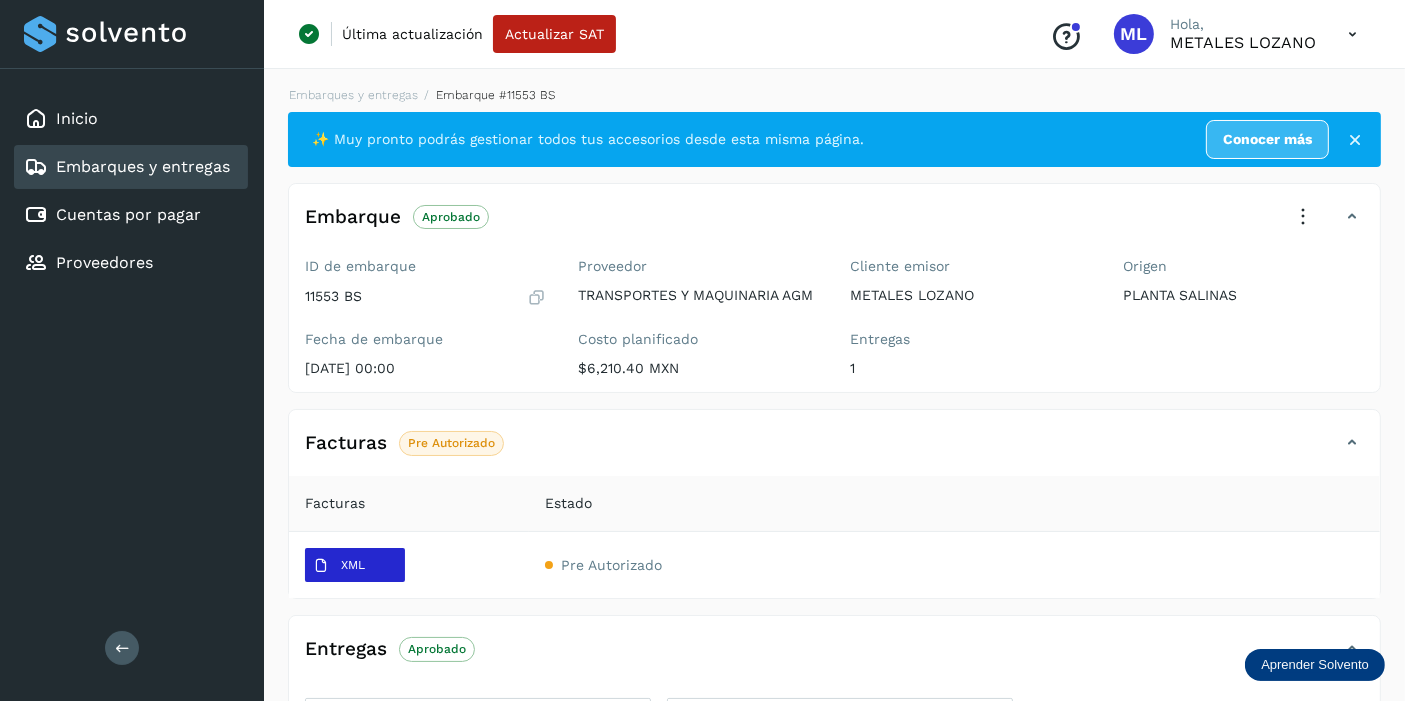 click on "XML" at bounding box center [339, 566] 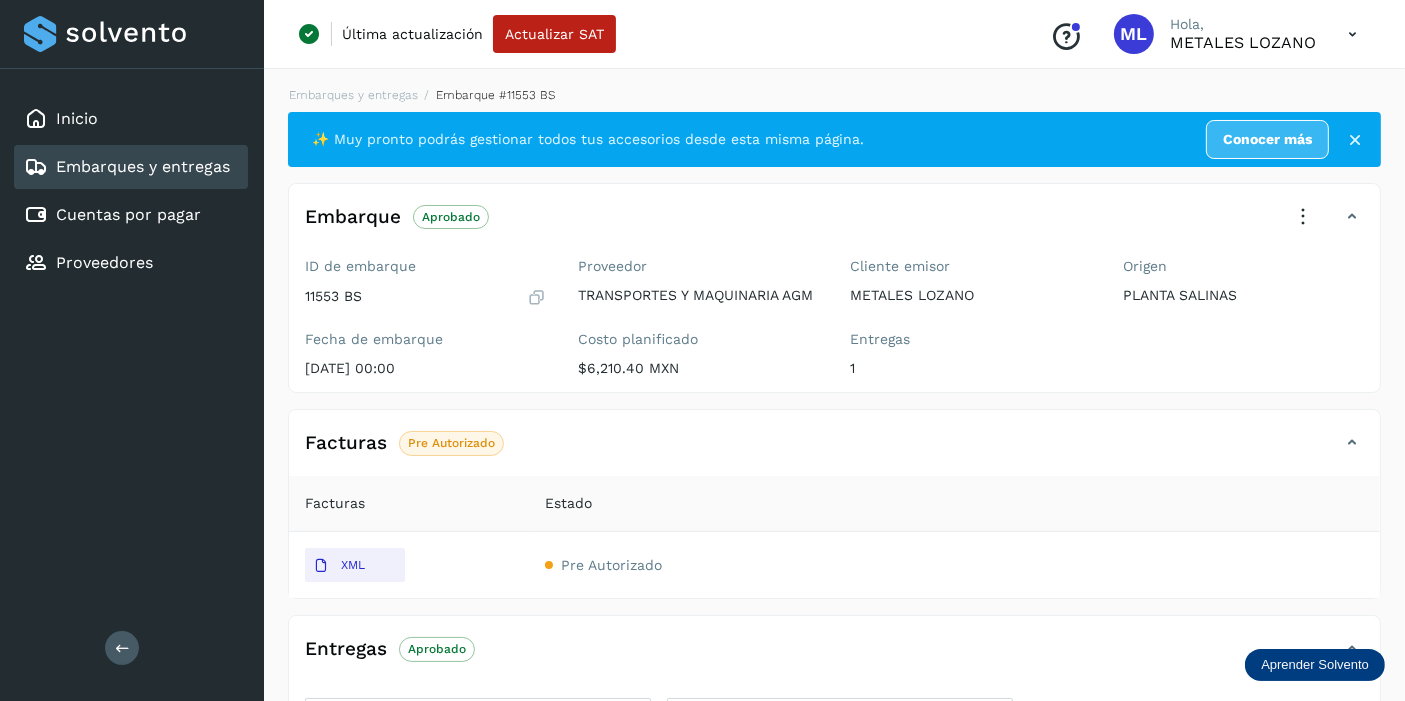 click at bounding box center (1352, 34) 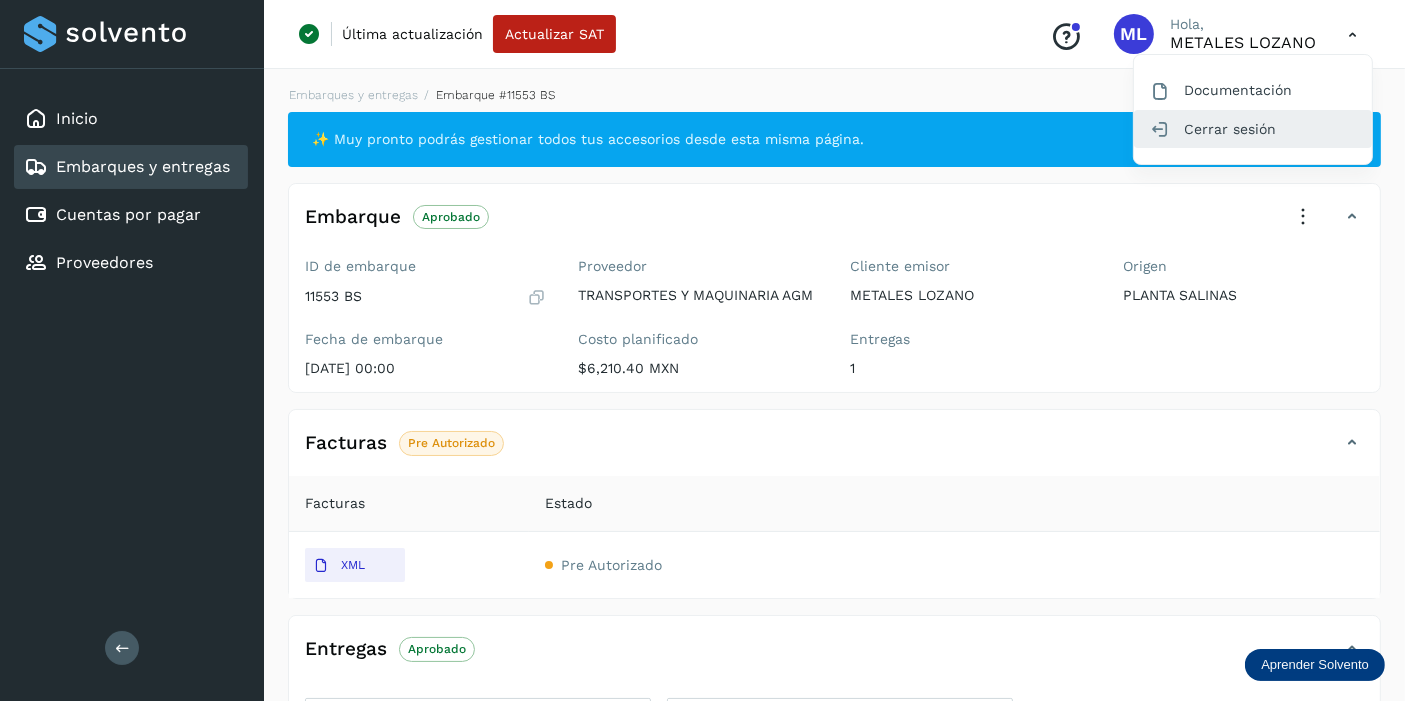 click on "Cerrar sesión" 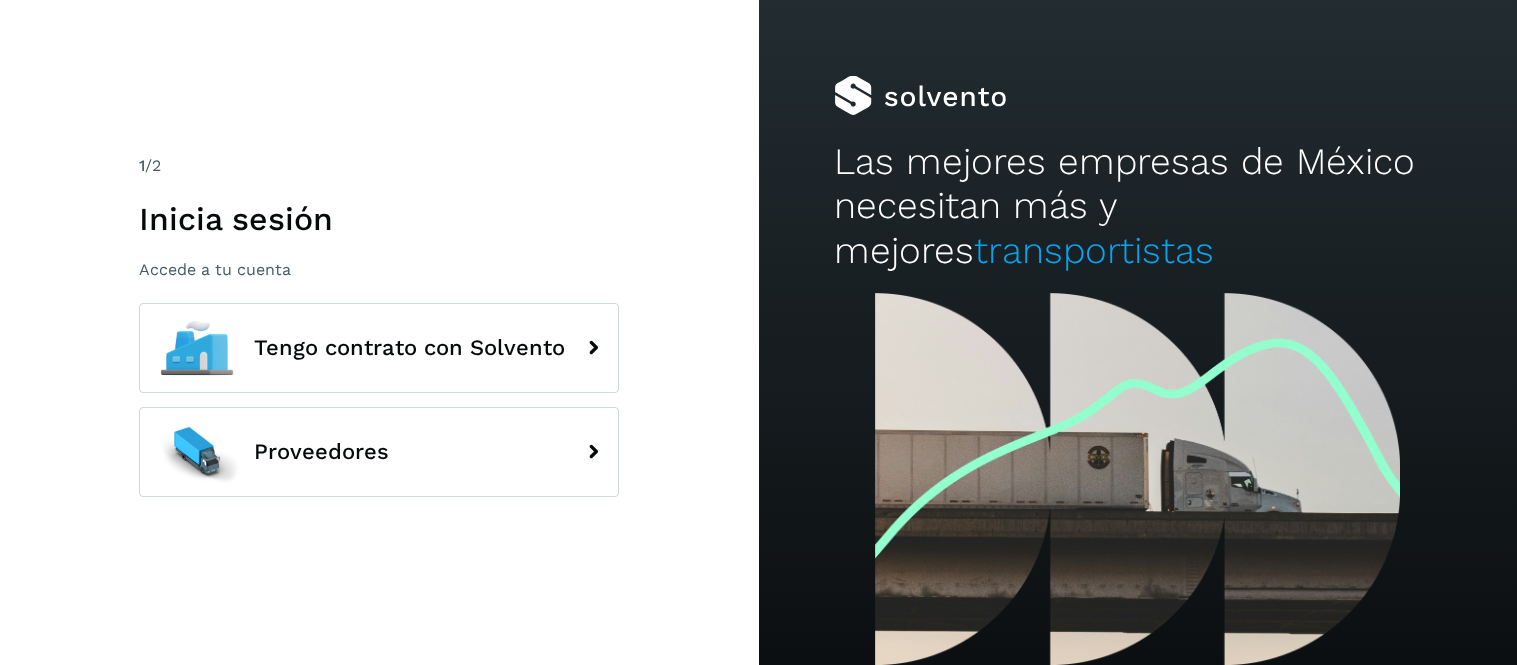 scroll, scrollTop: 0, scrollLeft: 0, axis: both 